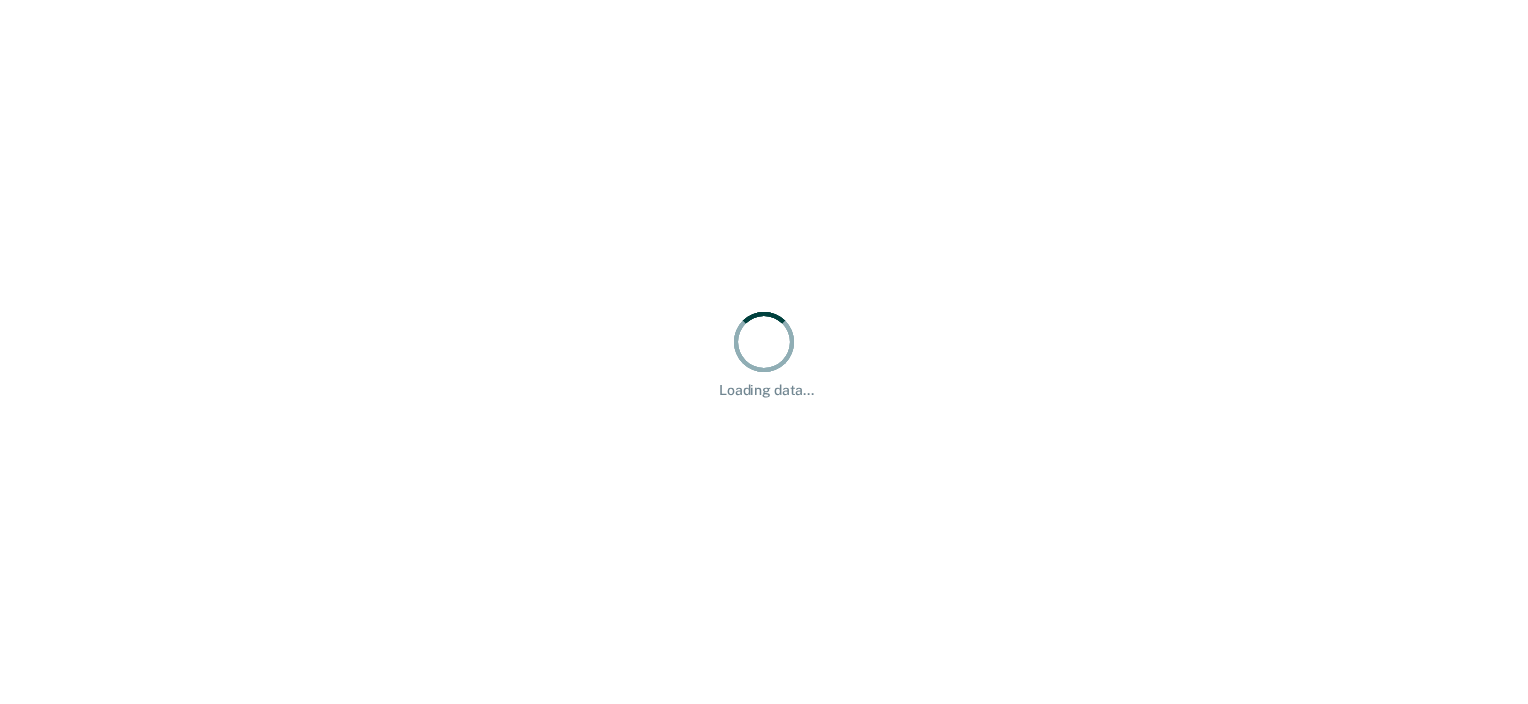 scroll, scrollTop: 0, scrollLeft: 0, axis: both 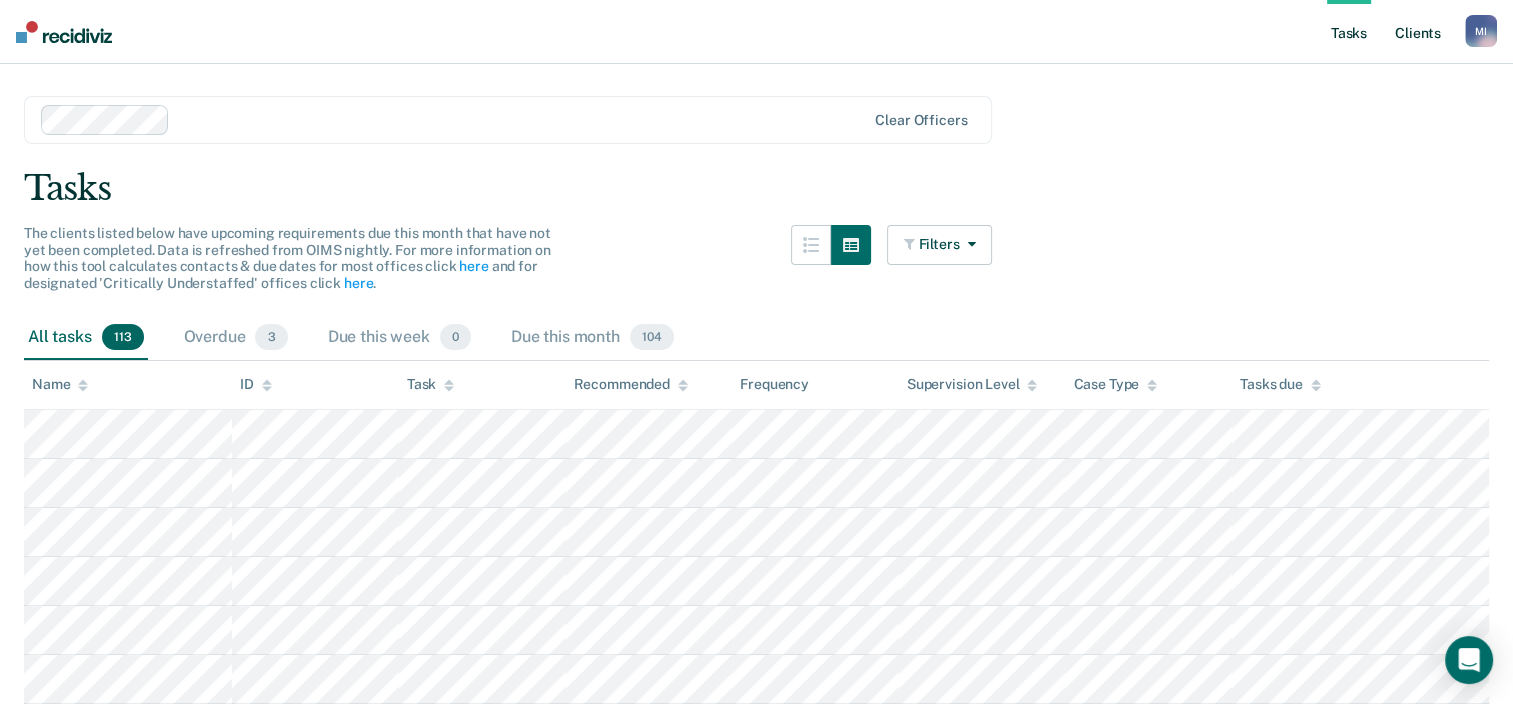 click on "Client s" at bounding box center [1418, 32] 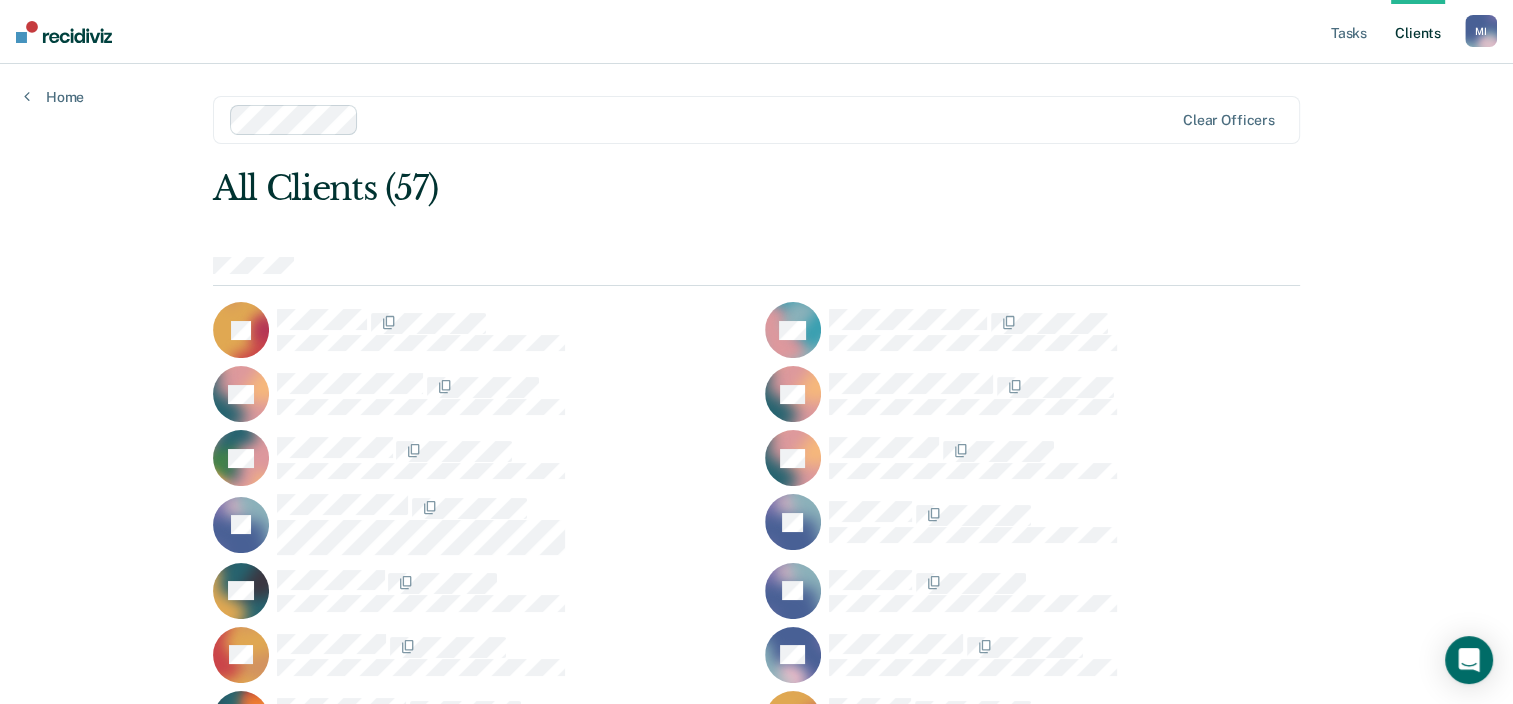click on "M I" at bounding box center (1481, 31) 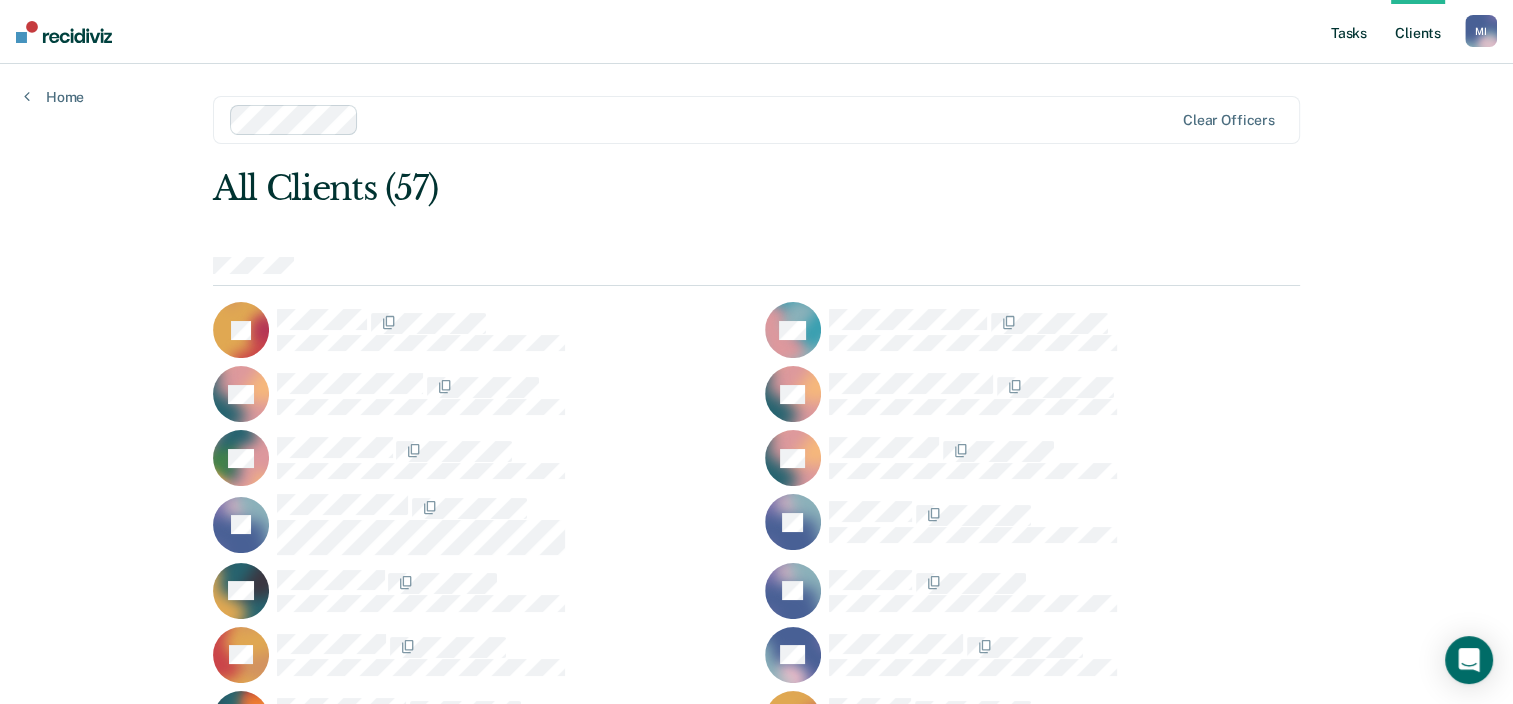 click on "Tasks" at bounding box center [1349, 32] 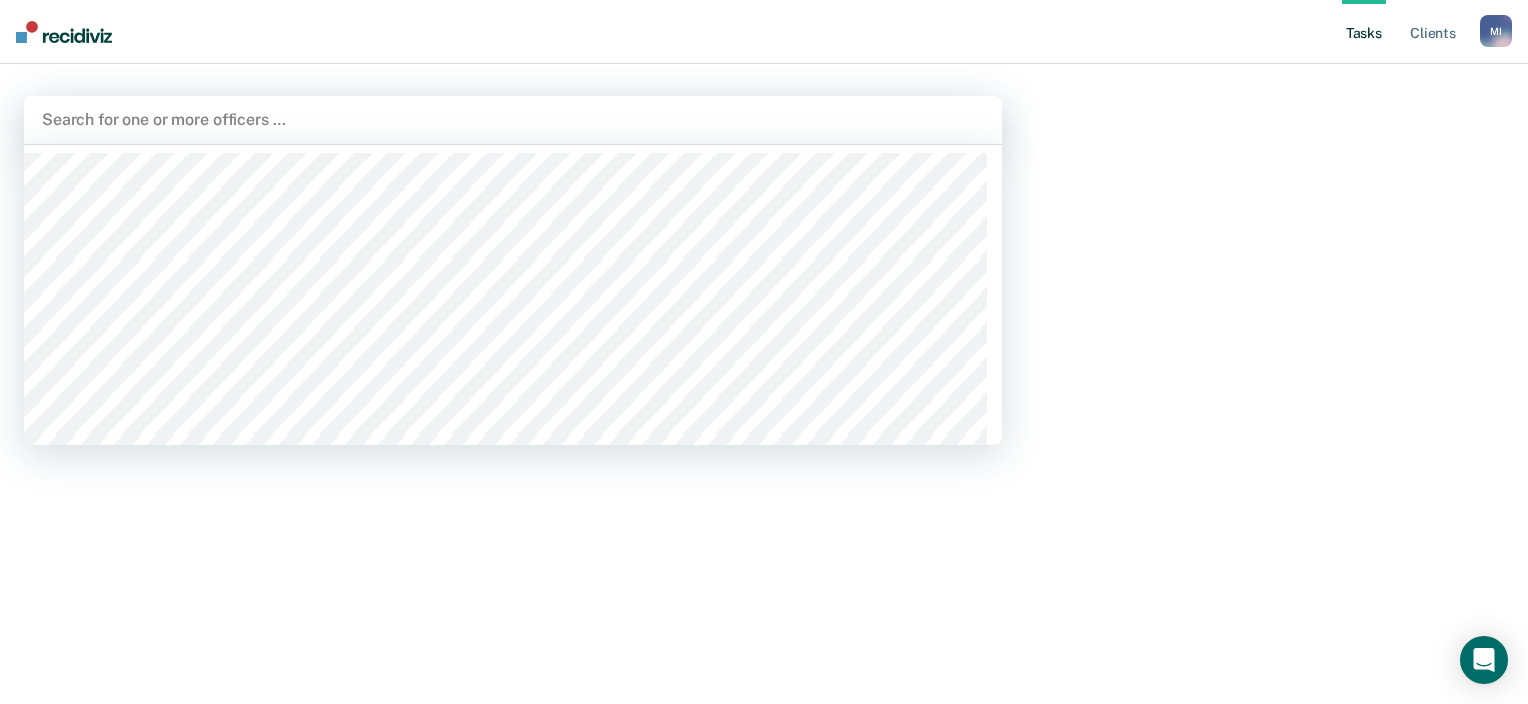 click at bounding box center [513, 119] 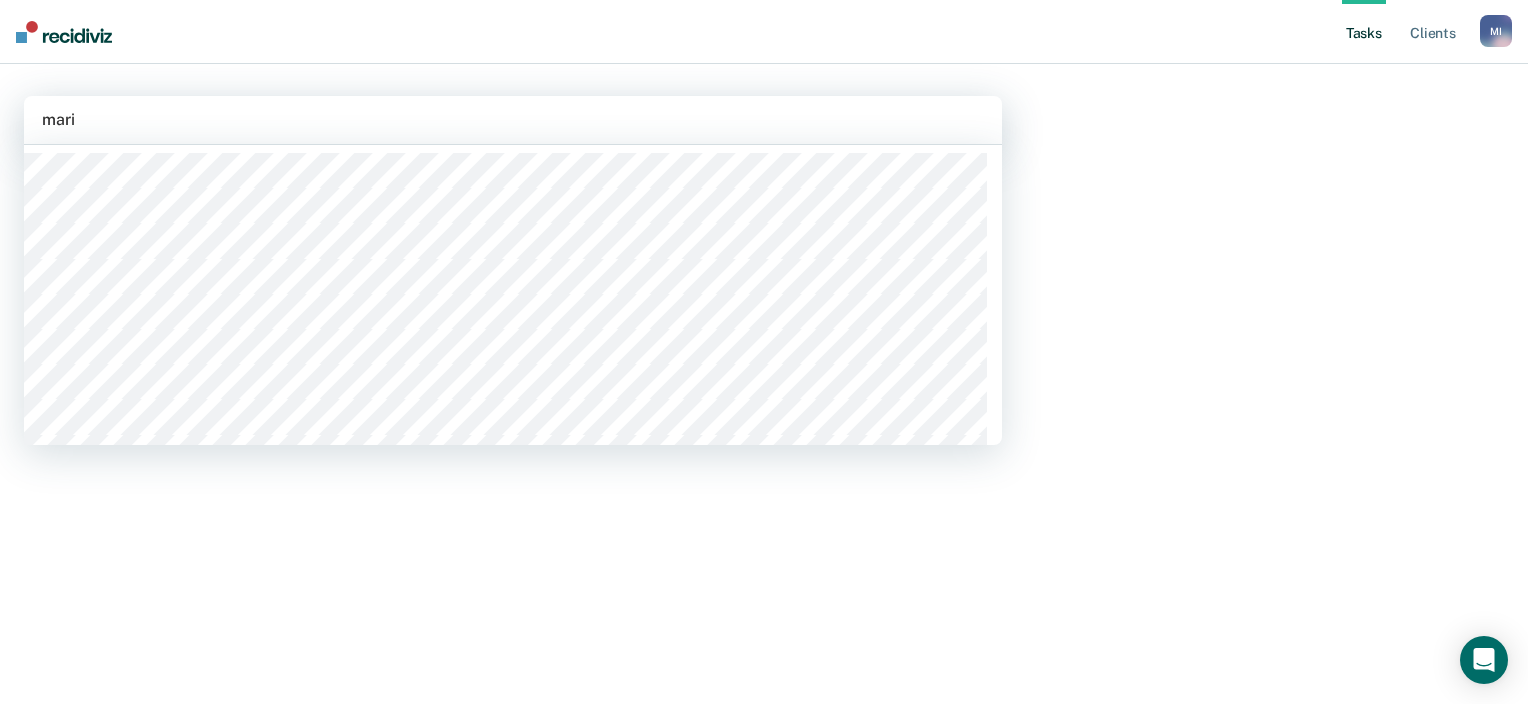 type on "mario" 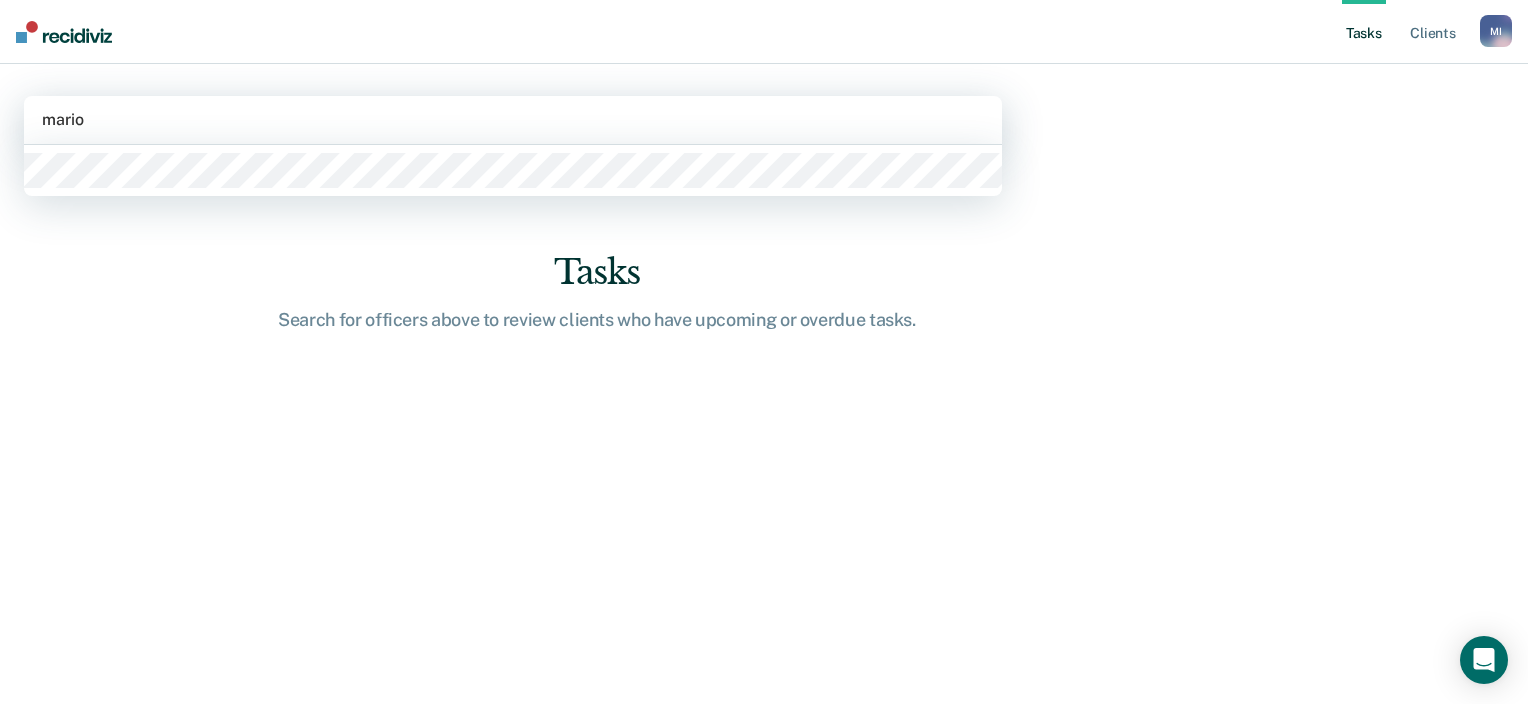 type 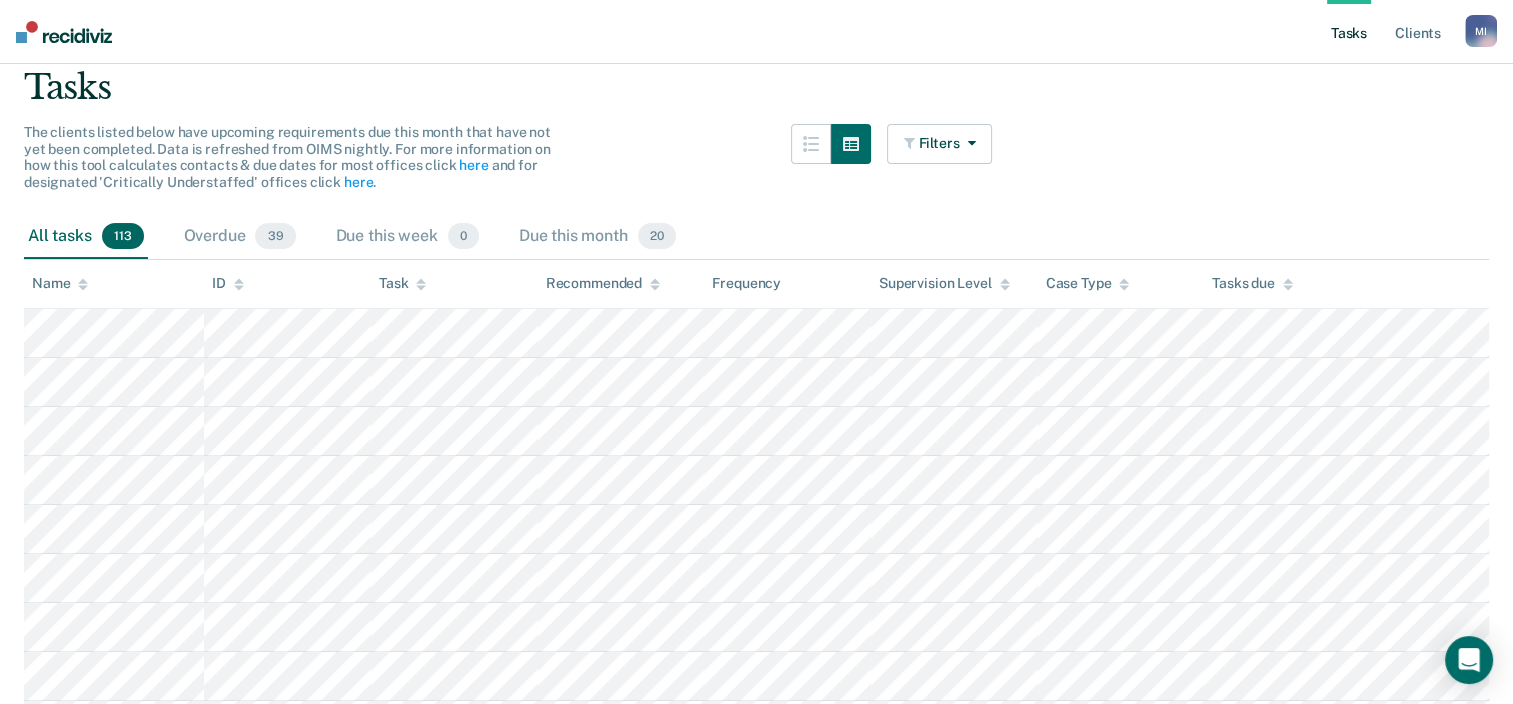 scroll, scrollTop: 0, scrollLeft: 0, axis: both 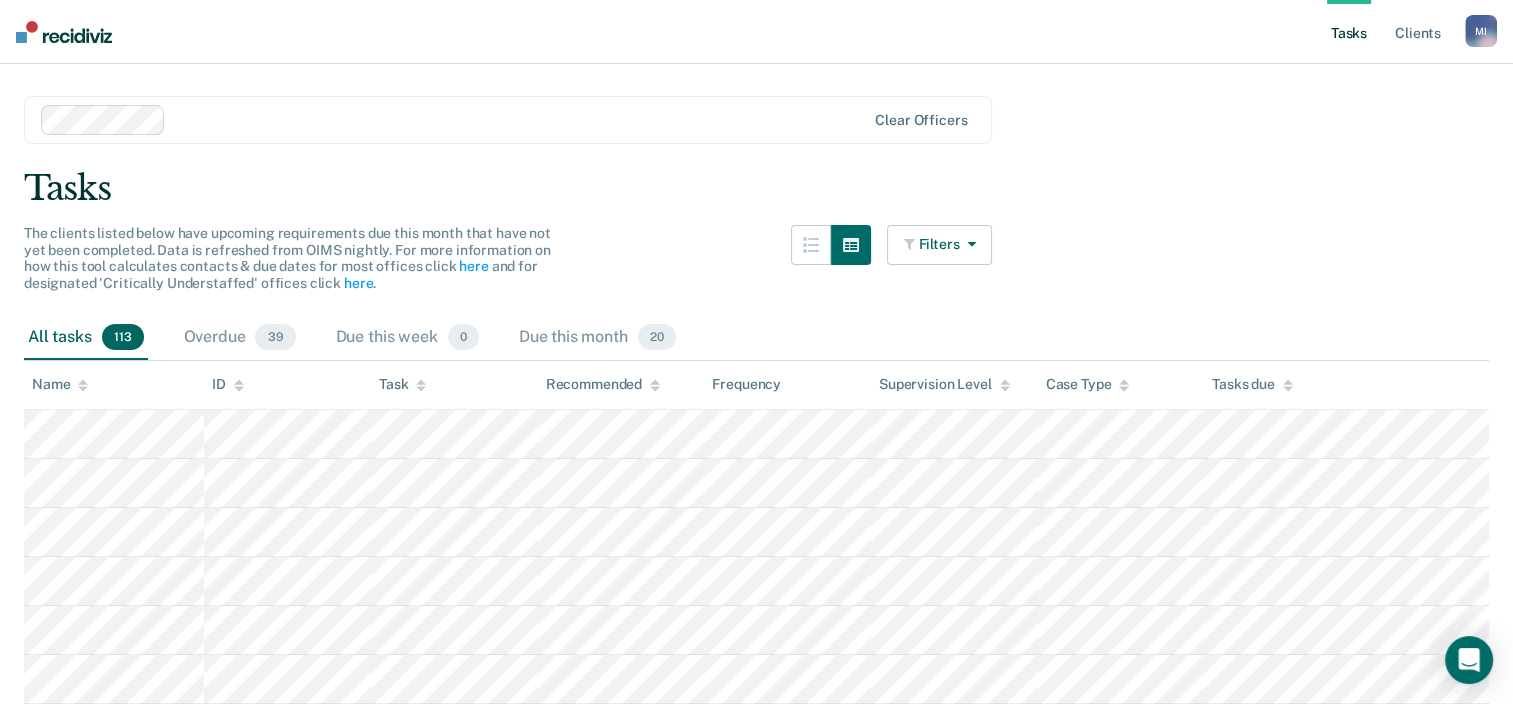 click on "Filters" at bounding box center [940, 245] 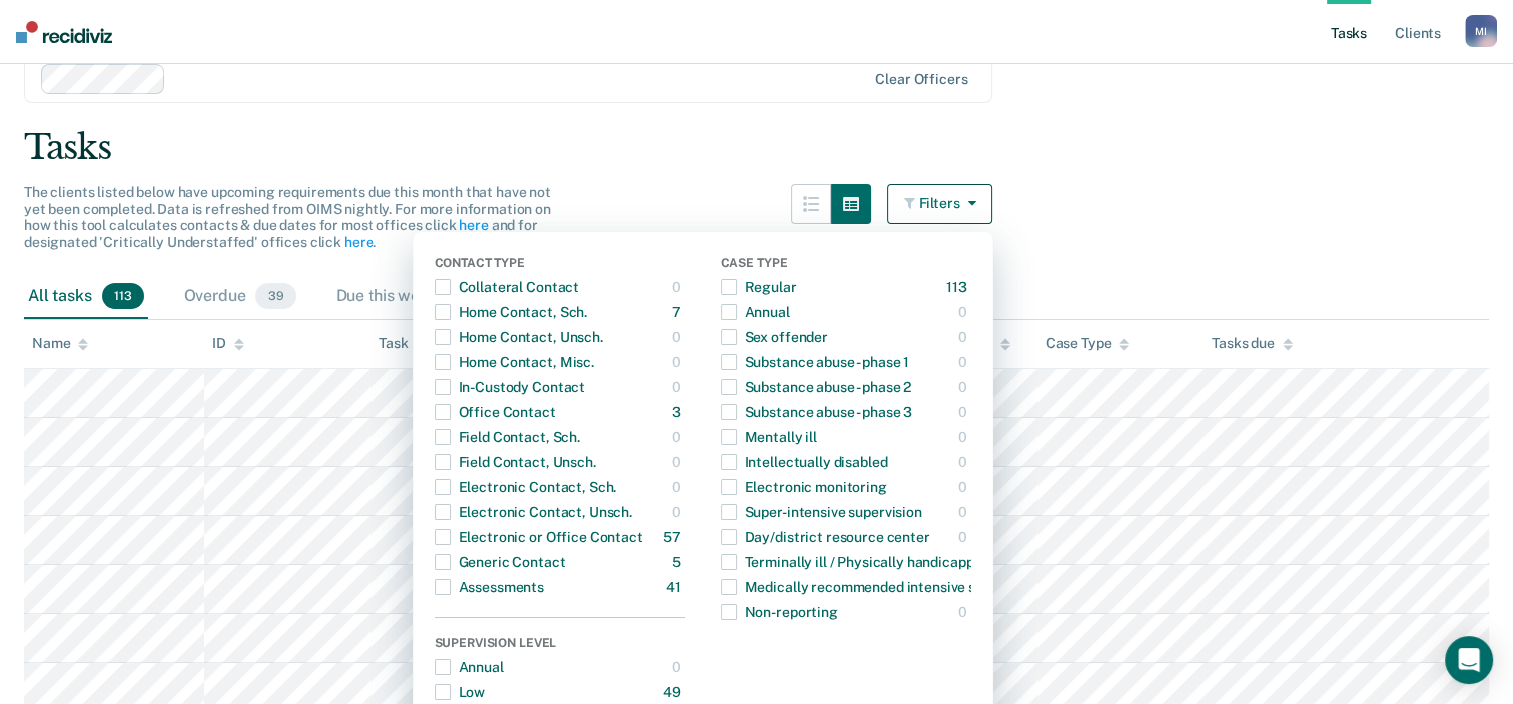 scroll, scrollTop: 66, scrollLeft: 0, axis: vertical 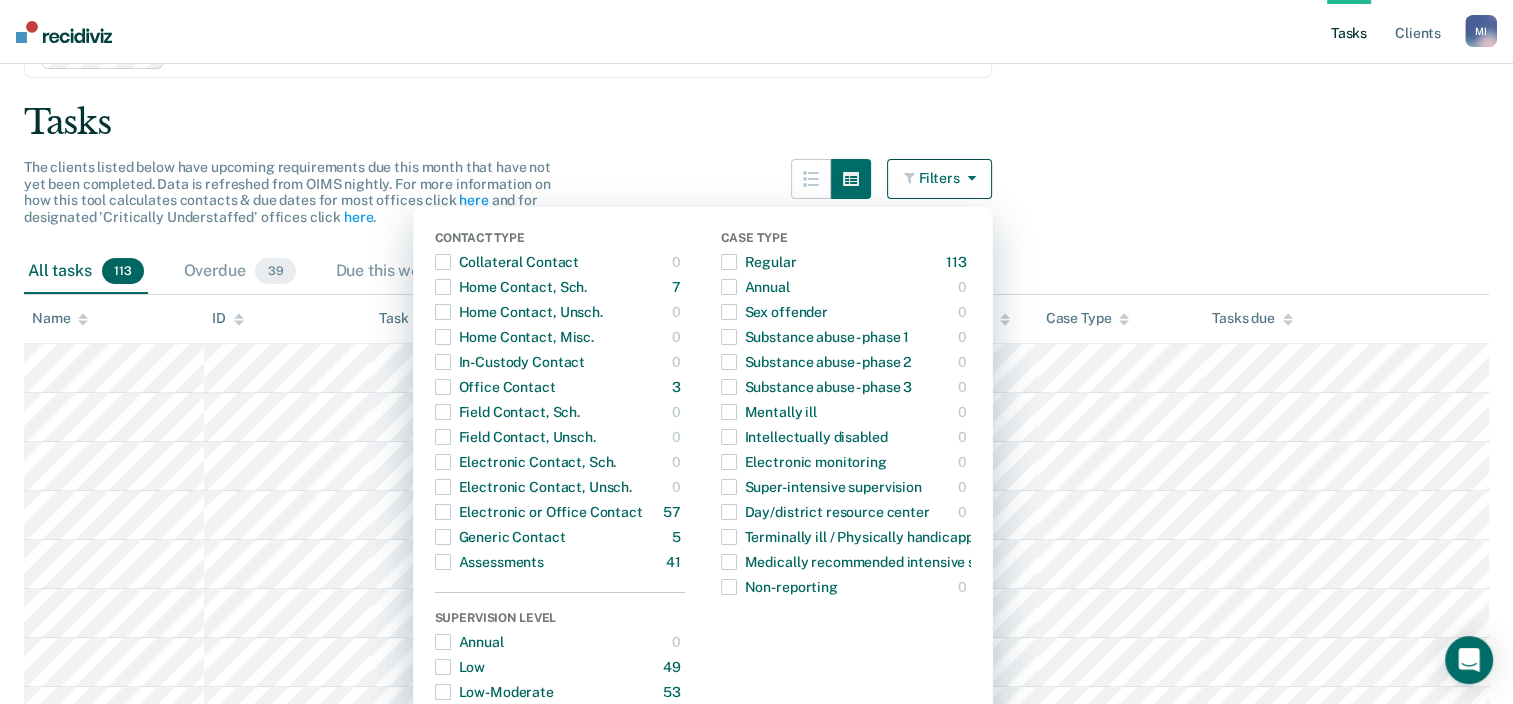 click on "Tasks Client s [PERSON_NAME] M I Profile How it works Log Out" at bounding box center [756, 32] 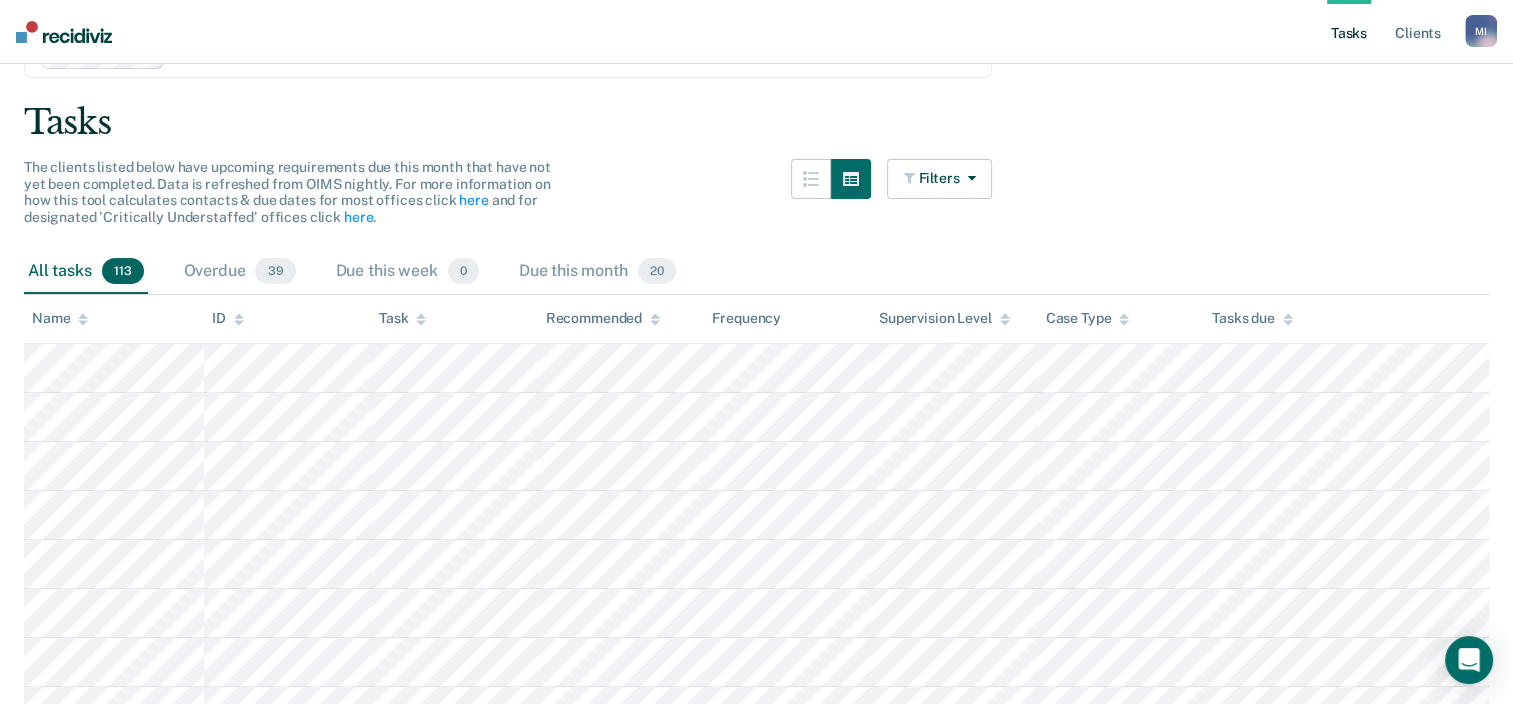 click on "Supervision Level" at bounding box center [944, 318] 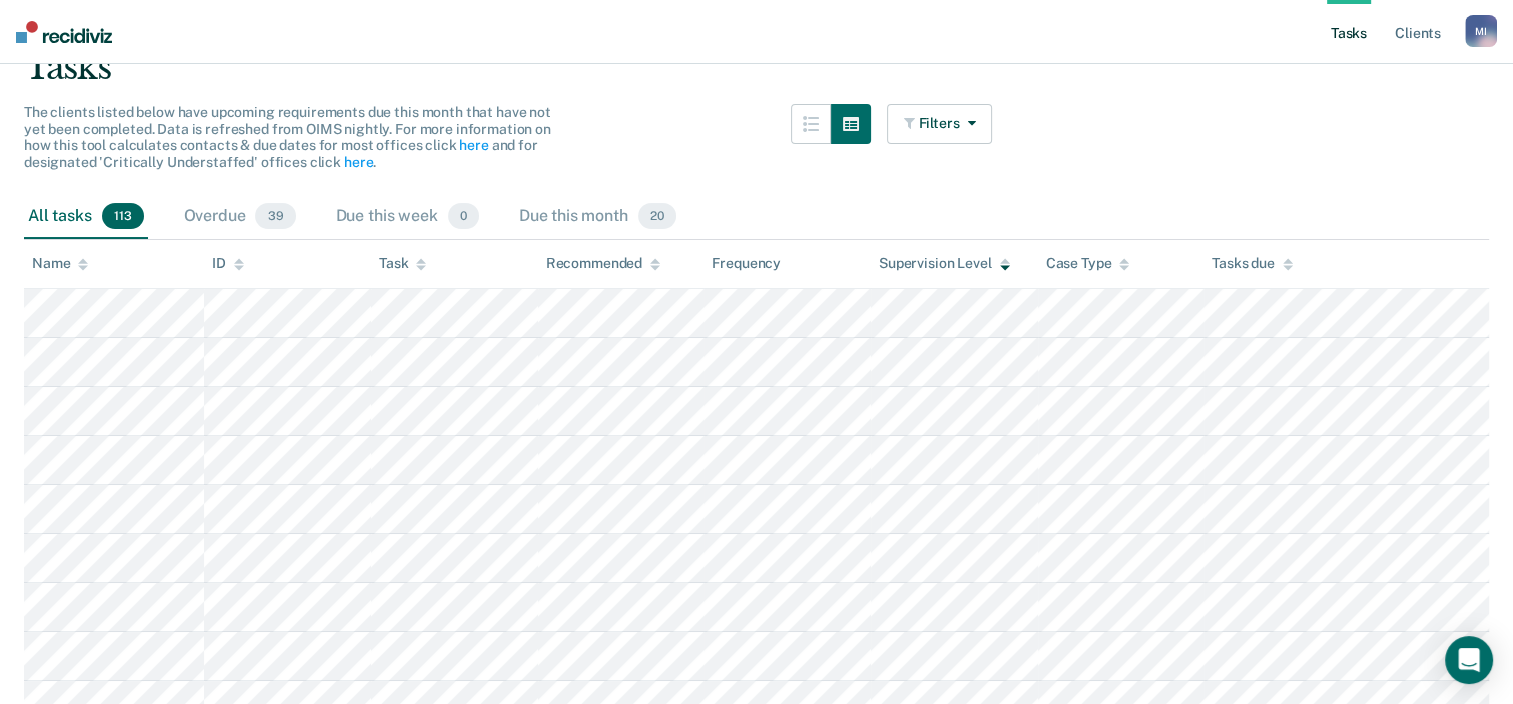 scroll, scrollTop: 166, scrollLeft: 0, axis: vertical 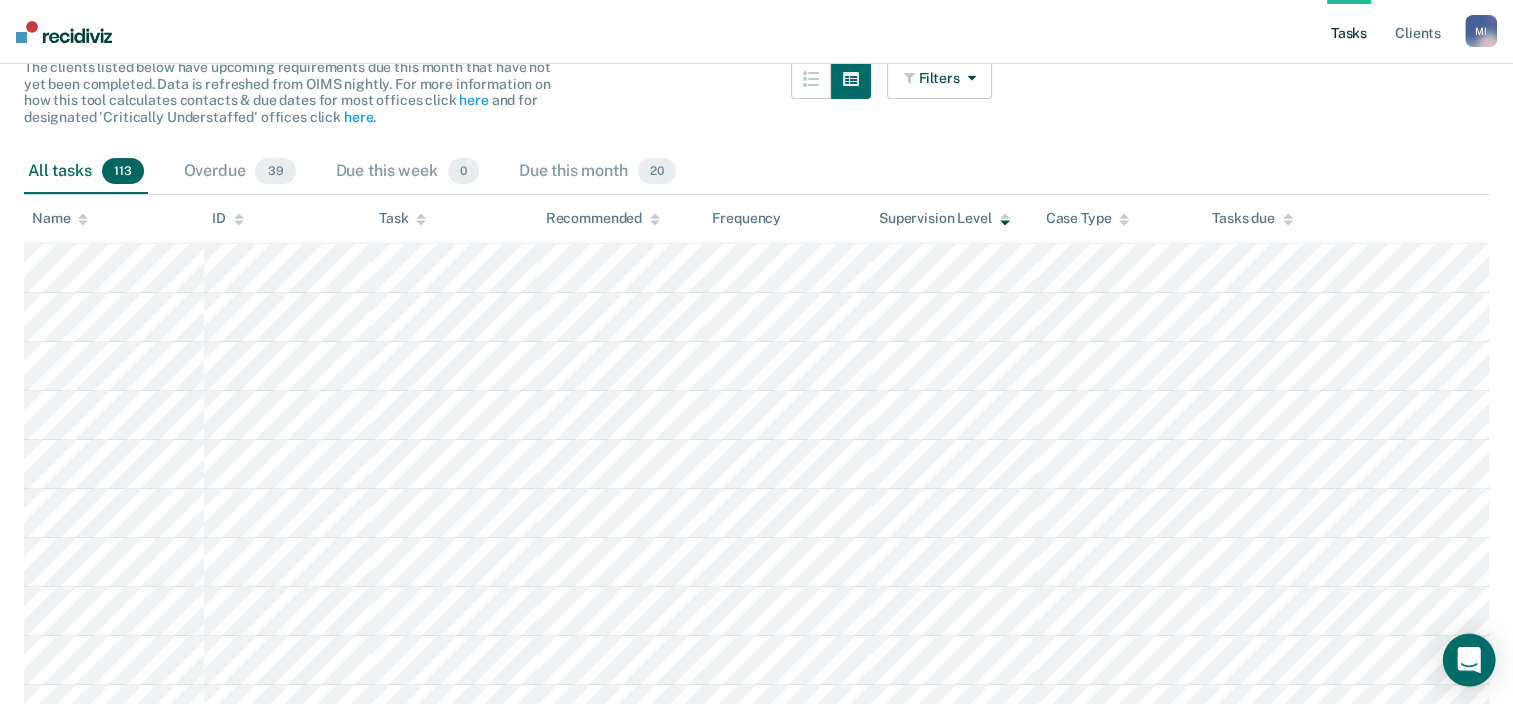 click 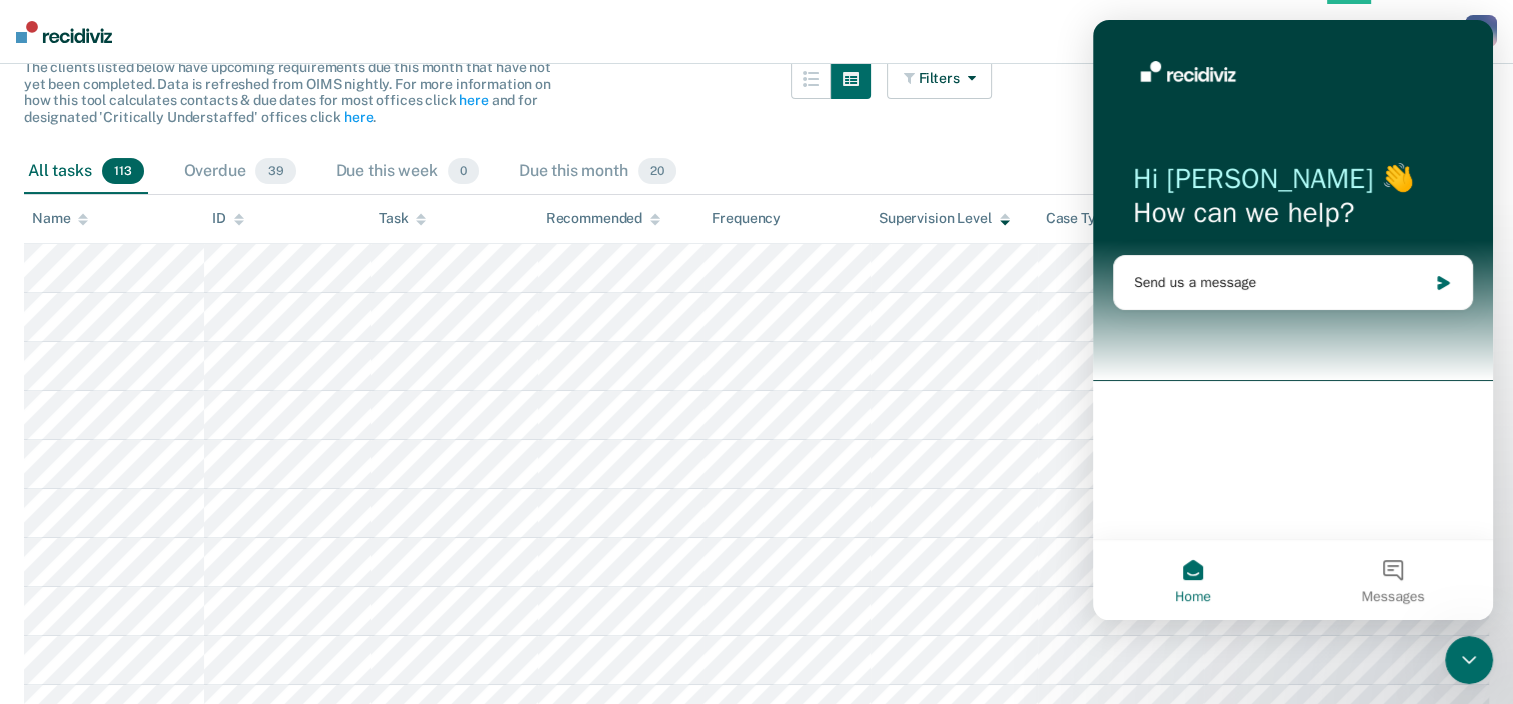 scroll, scrollTop: 0, scrollLeft: 0, axis: both 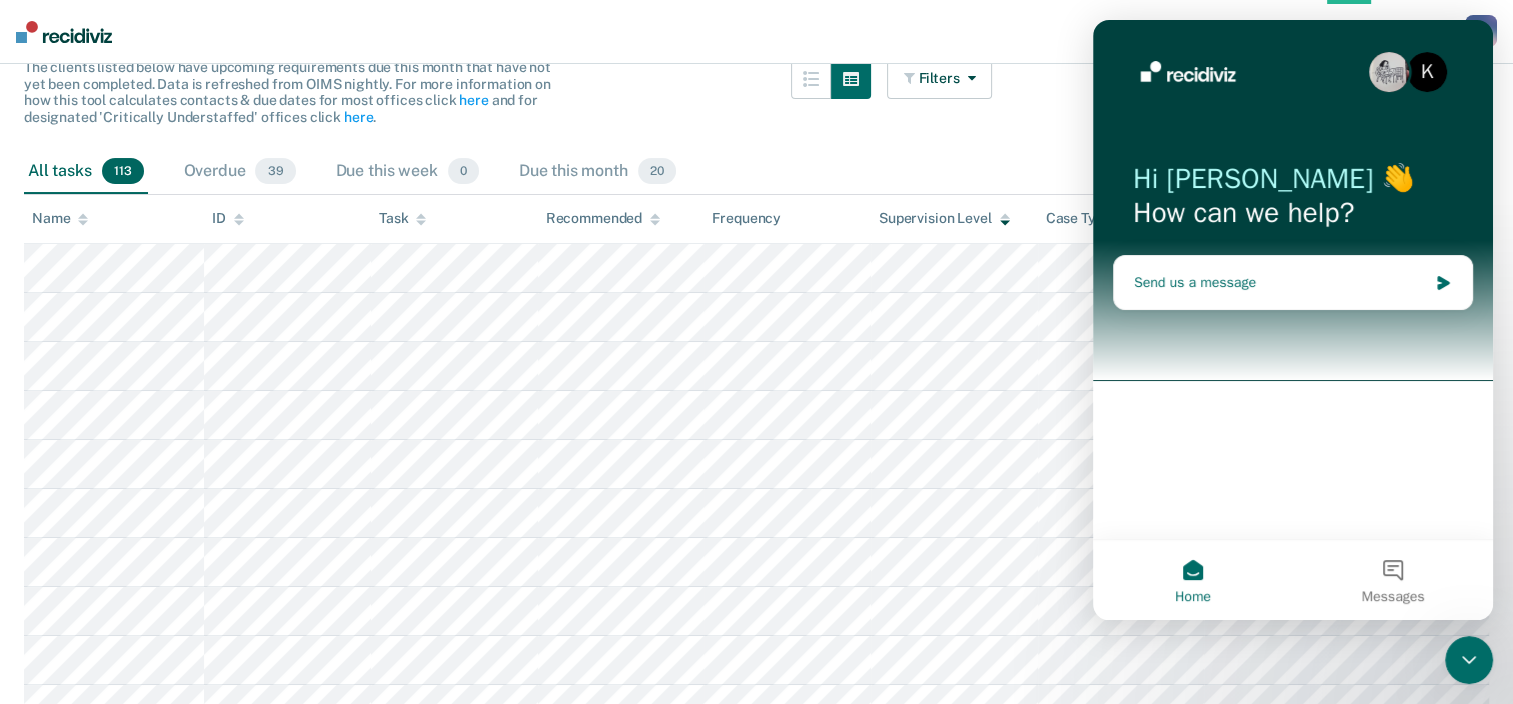 click on "Send us a message" at bounding box center (1280, 282) 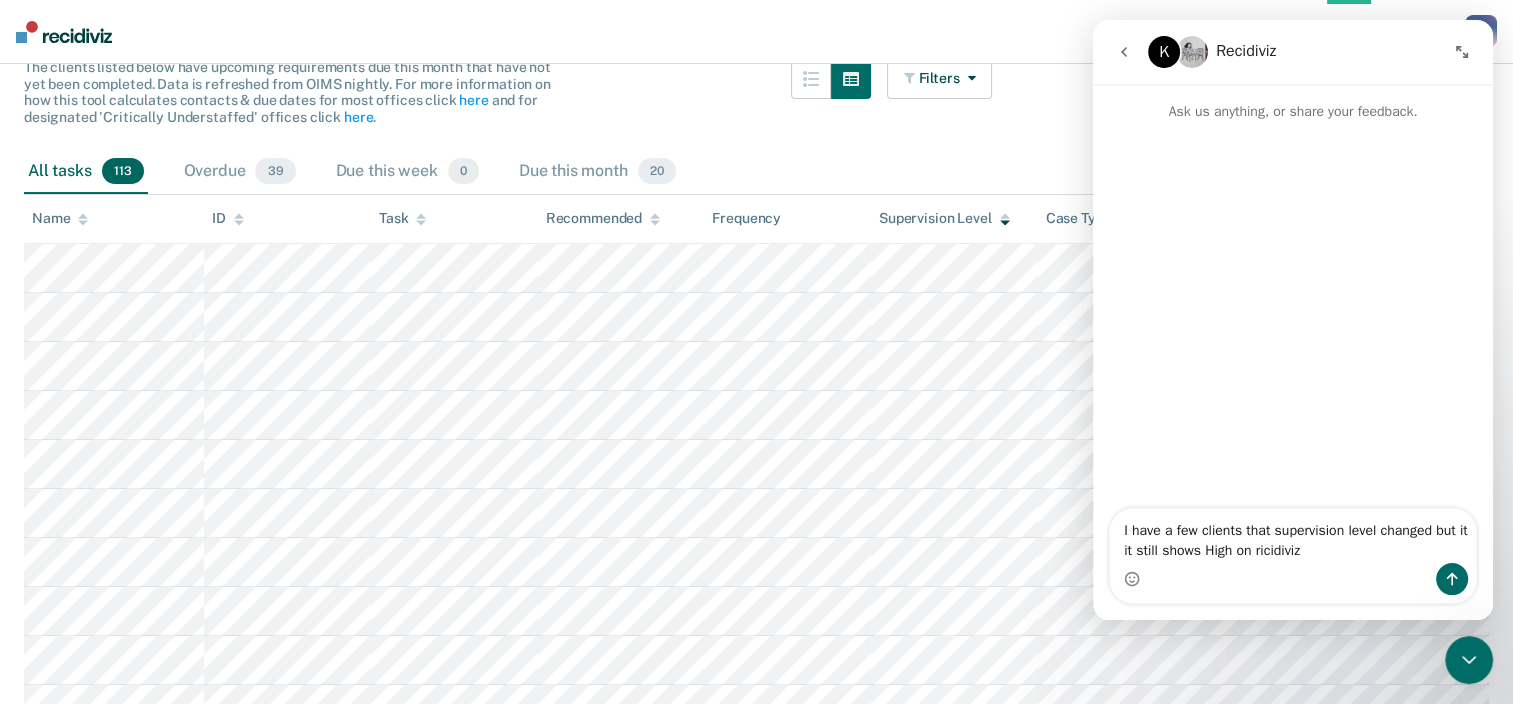 drag, startPoint x: 1123, startPoint y: 554, endPoint x: 1332, endPoint y: 484, distance: 220.41098 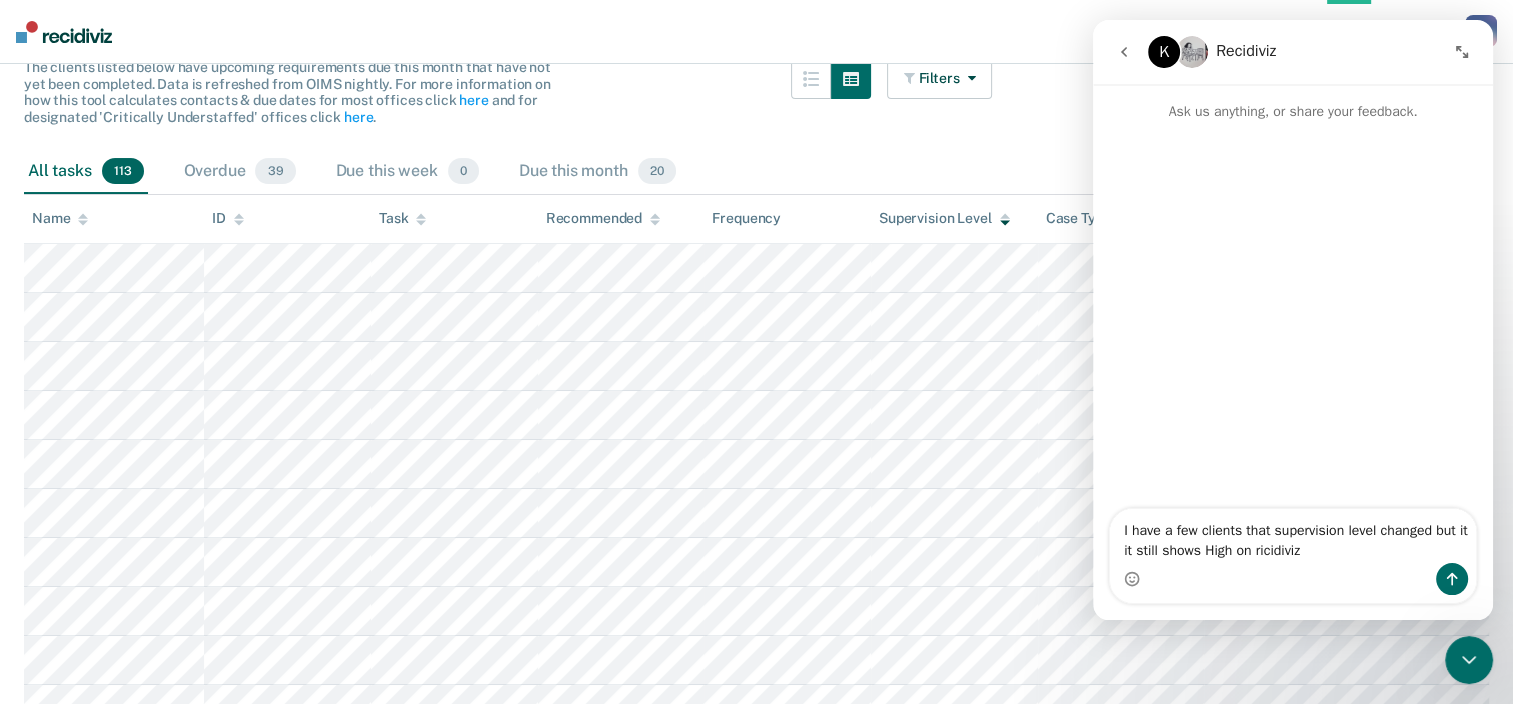drag, startPoint x: 1261, startPoint y: 555, endPoint x: 1253, endPoint y: 271, distance: 284.11264 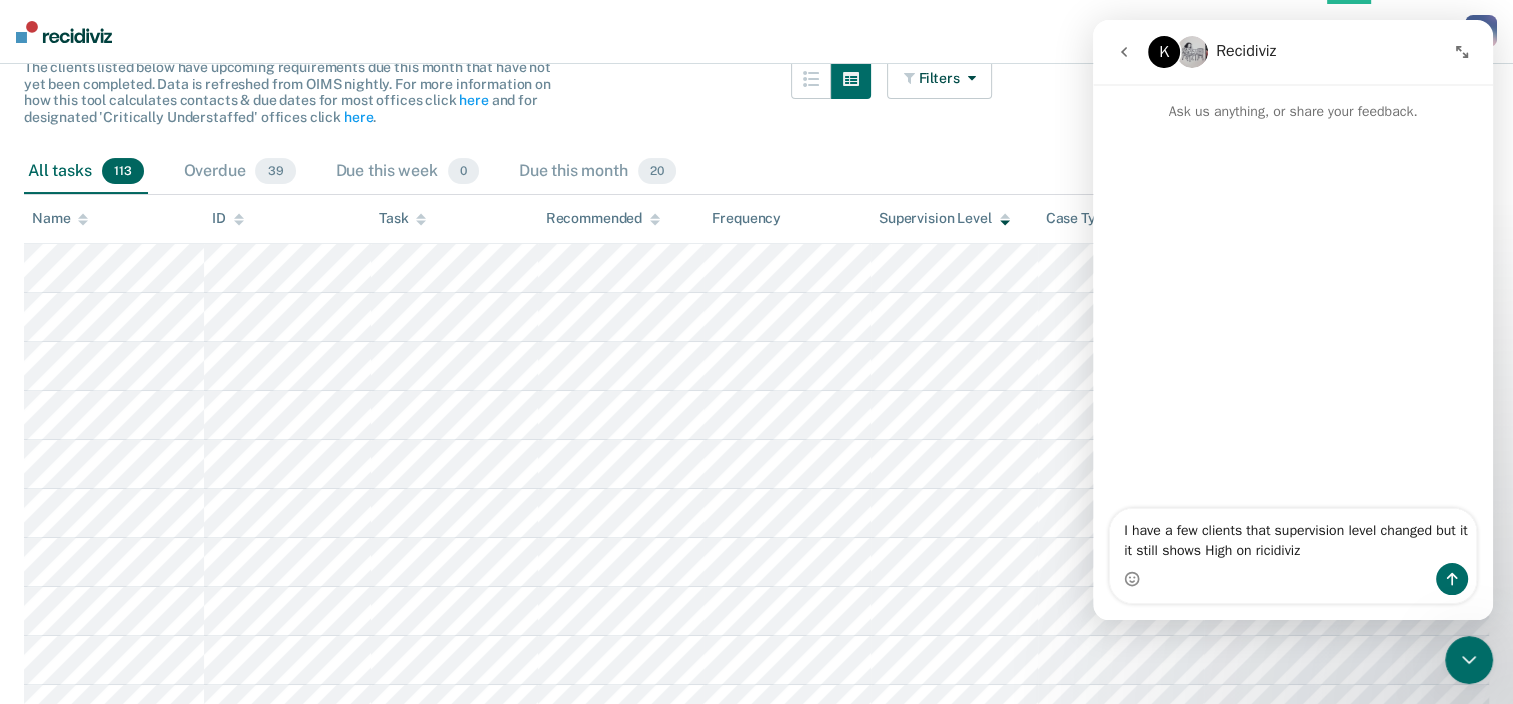 click at bounding box center [1293, 316] 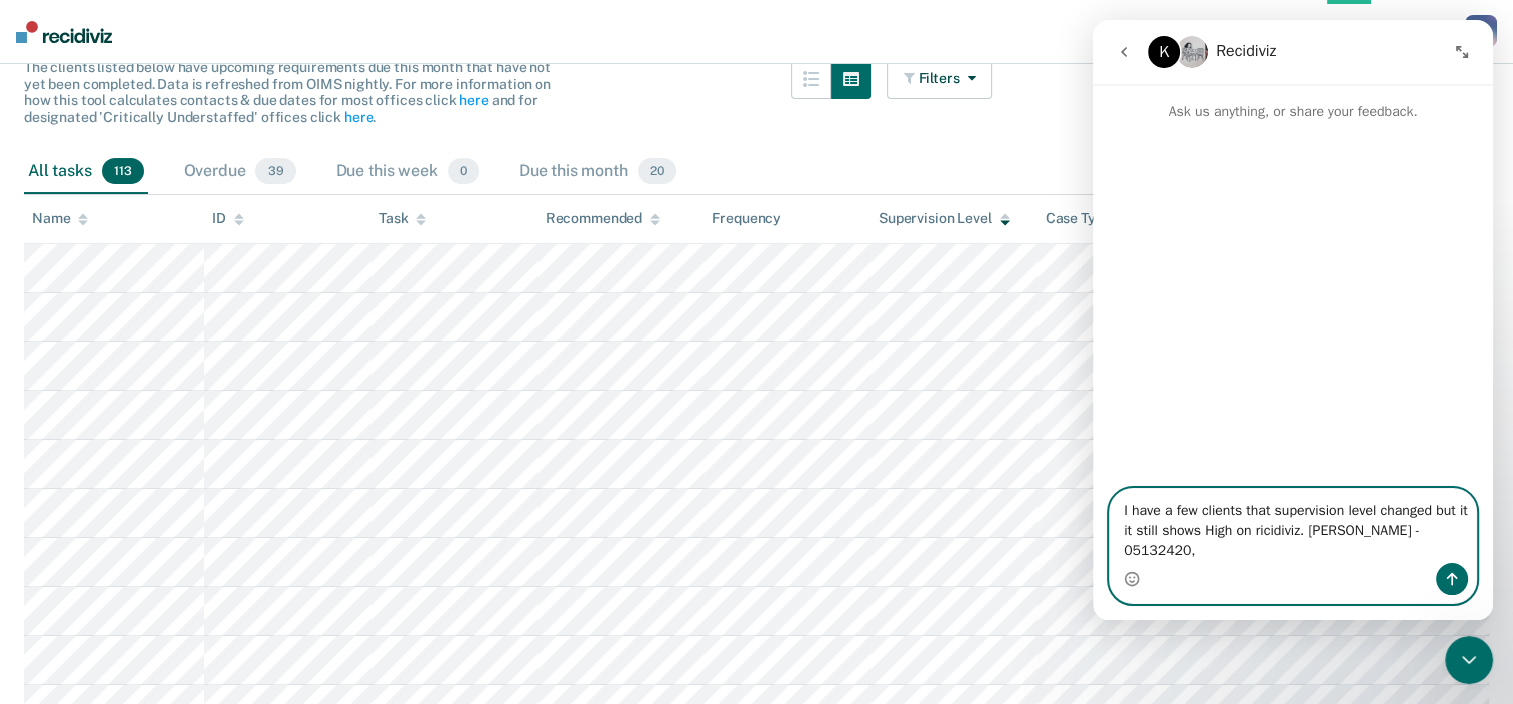 click on "I have a few clients that supervision level changed but it it still shows High on ricidiviz. [PERSON_NAME] - 05132420," at bounding box center (1293, 526) 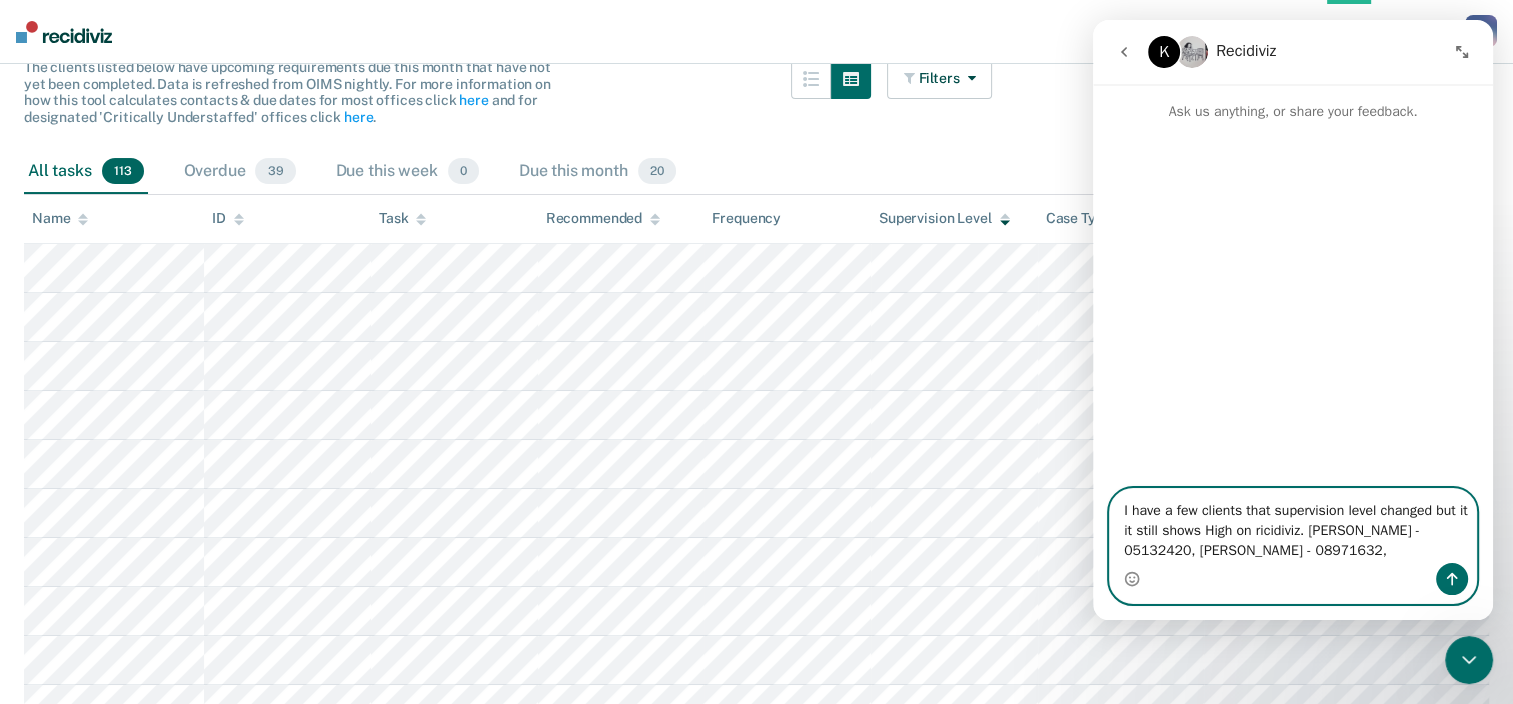 click on "I have a few clients that supervision level changed but it it still shows High on ricidiviz. [PERSON_NAME] - 05132420, [PERSON_NAME] - 08971632," at bounding box center [1293, 526] 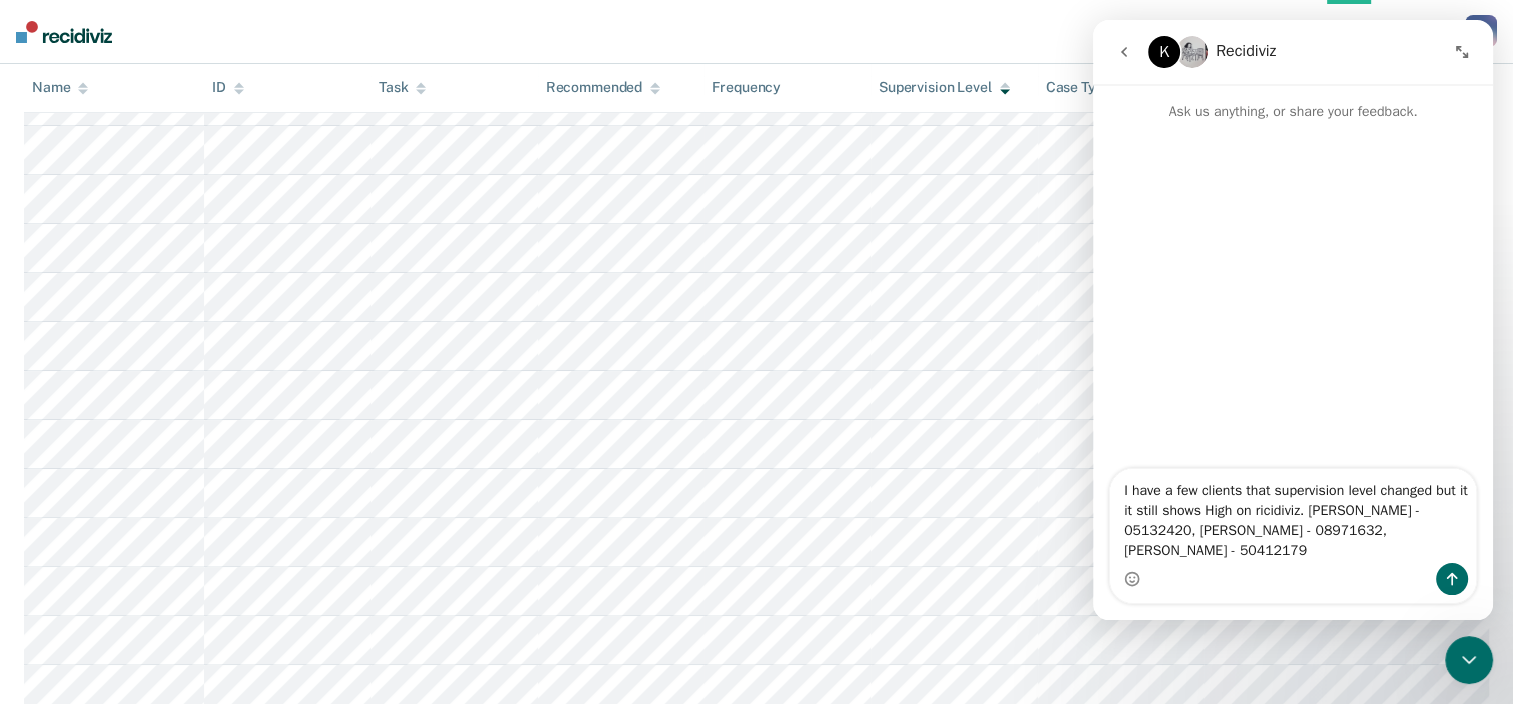 scroll, scrollTop: 466, scrollLeft: 0, axis: vertical 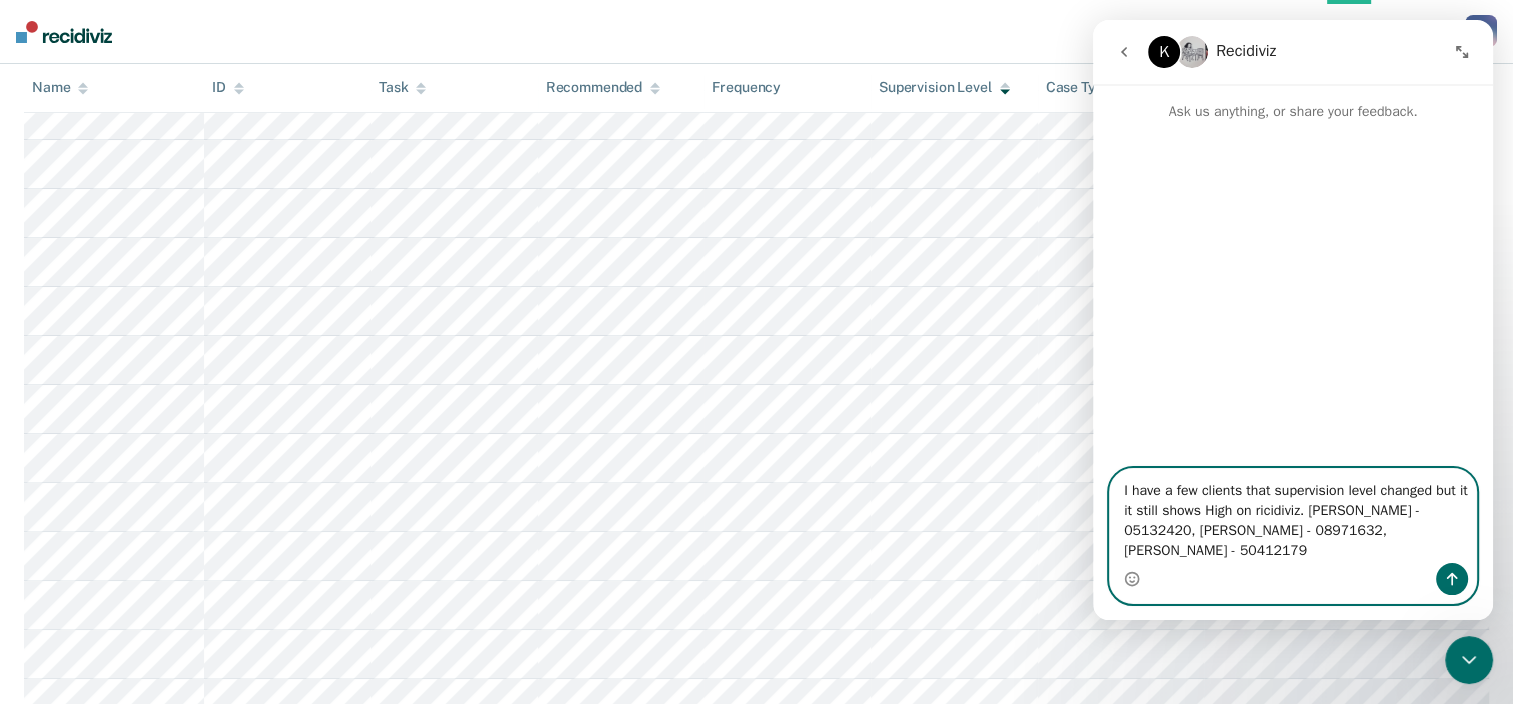 click on "I have a few clients that supervision level changed but it it still shows High on ricidiviz. [PERSON_NAME] - 05132420, [PERSON_NAME] - 08971632, [PERSON_NAME] - 50412179" at bounding box center [1293, 516] 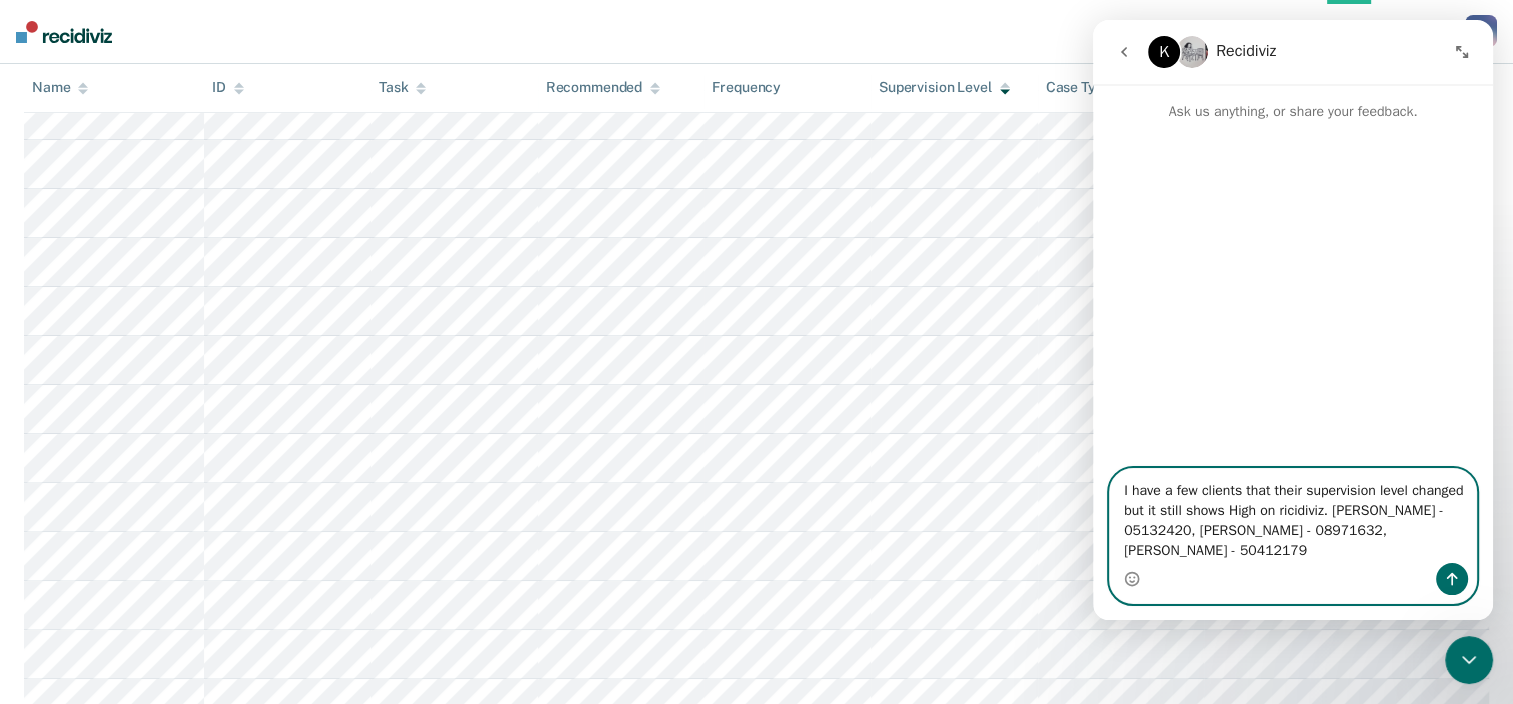 click on "I have a few clients that their supervision level changed but it still shows High on ricidiviz. [PERSON_NAME] - 05132420, [PERSON_NAME] - 08971632, [PERSON_NAME] - 50412179" at bounding box center [1293, 516] 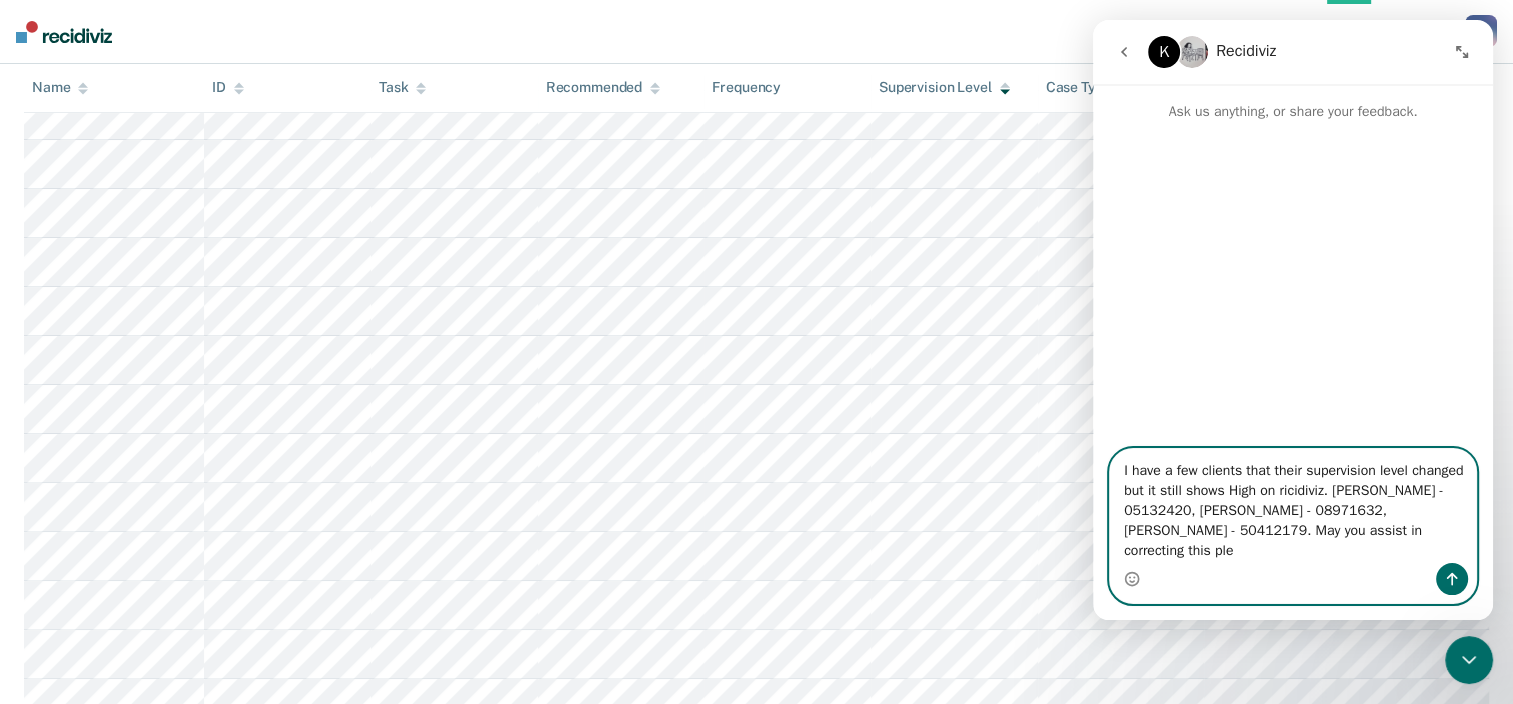 scroll, scrollTop: 0, scrollLeft: 0, axis: both 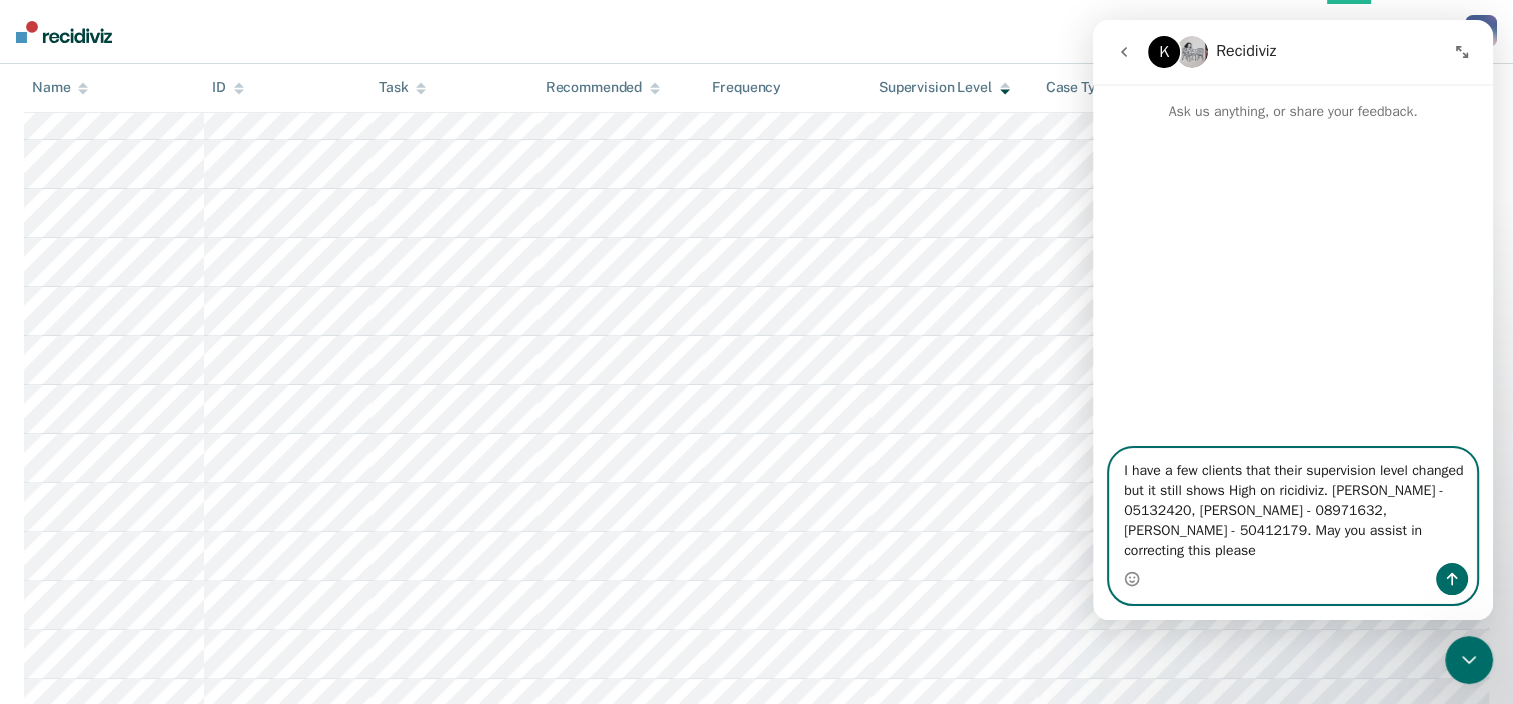 type on "I have a few clients that their supervision level changed but it still shows High on ricidiviz. [PERSON_NAME] - 05132420, [PERSON_NAME] - 08971632, [PERSON_NAME] - 50412179. May you assist in correcting this please" 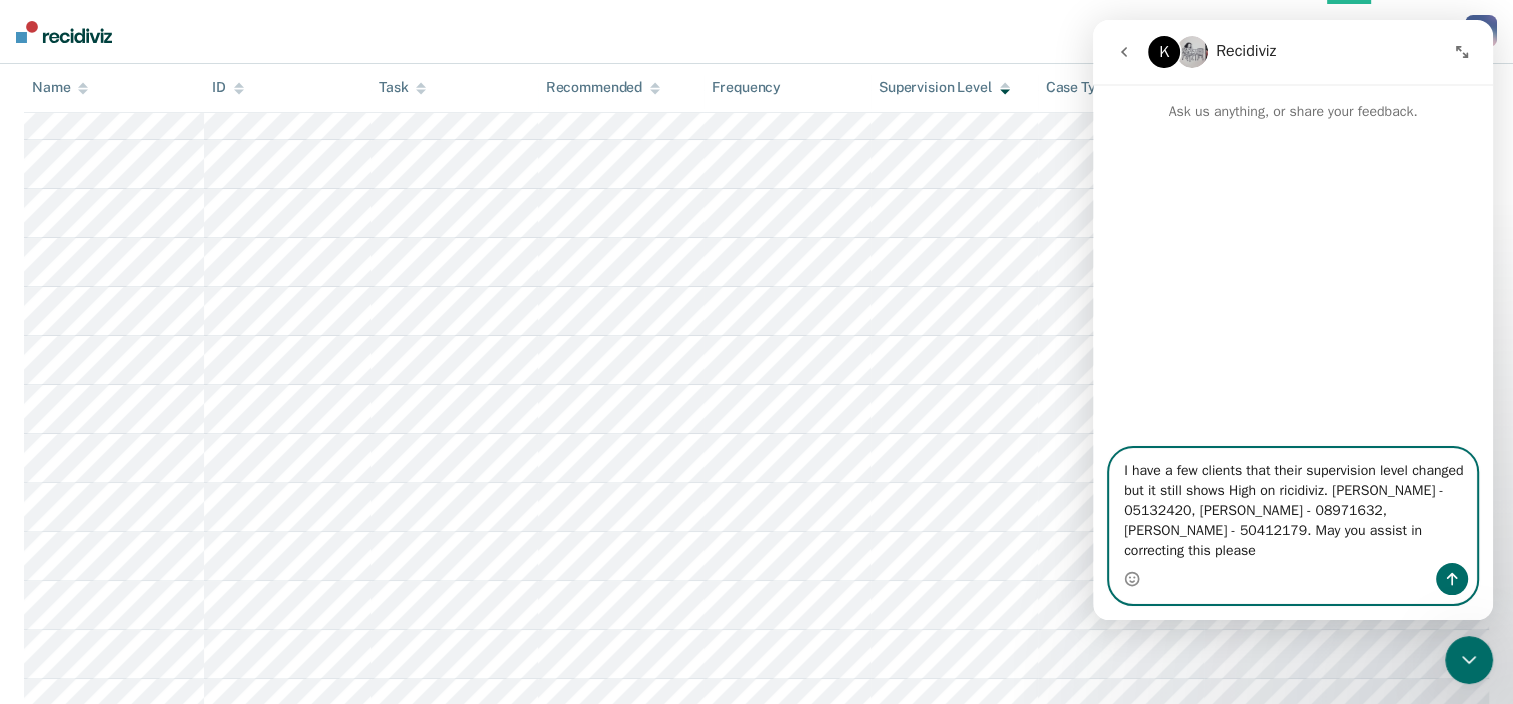 type 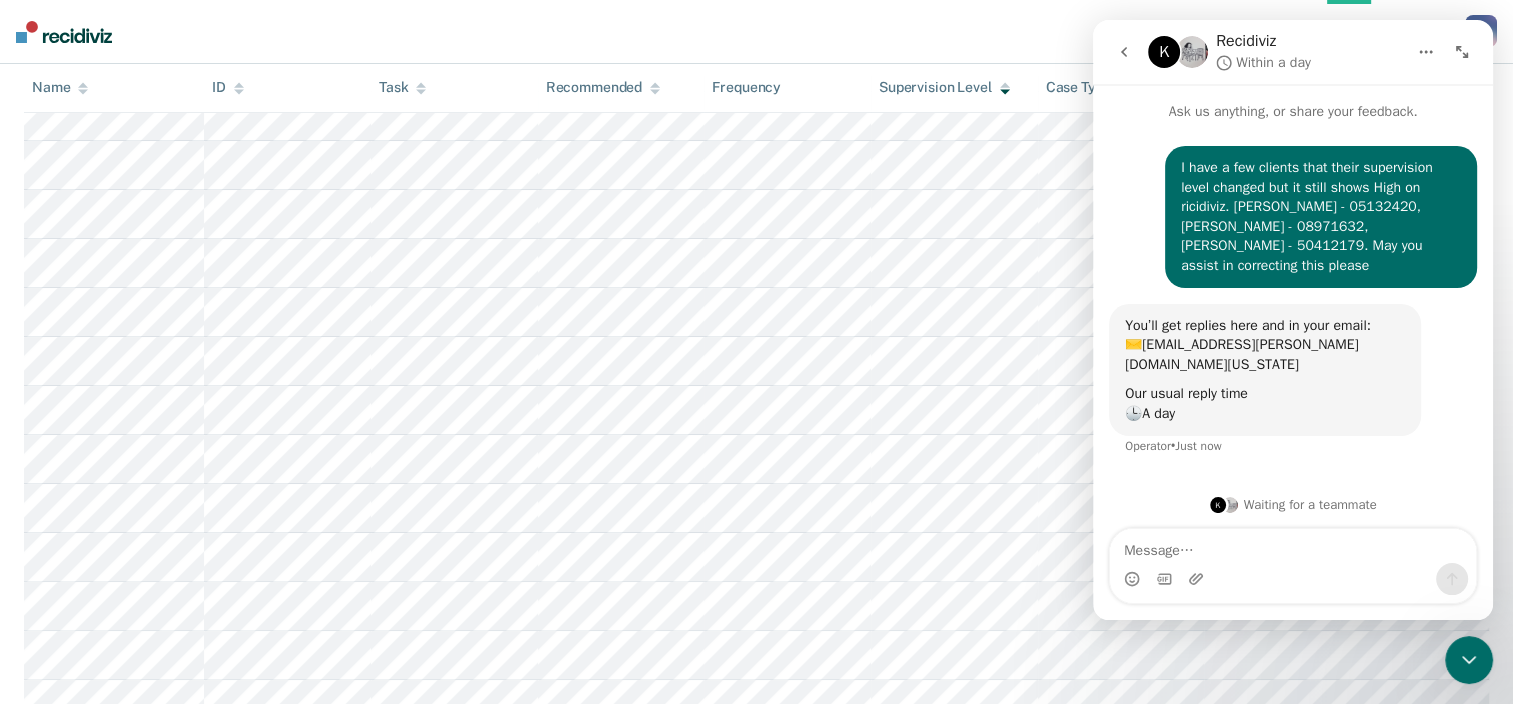 scroll, scrollTop: 266, scrollLeft: 0, axis: vertical 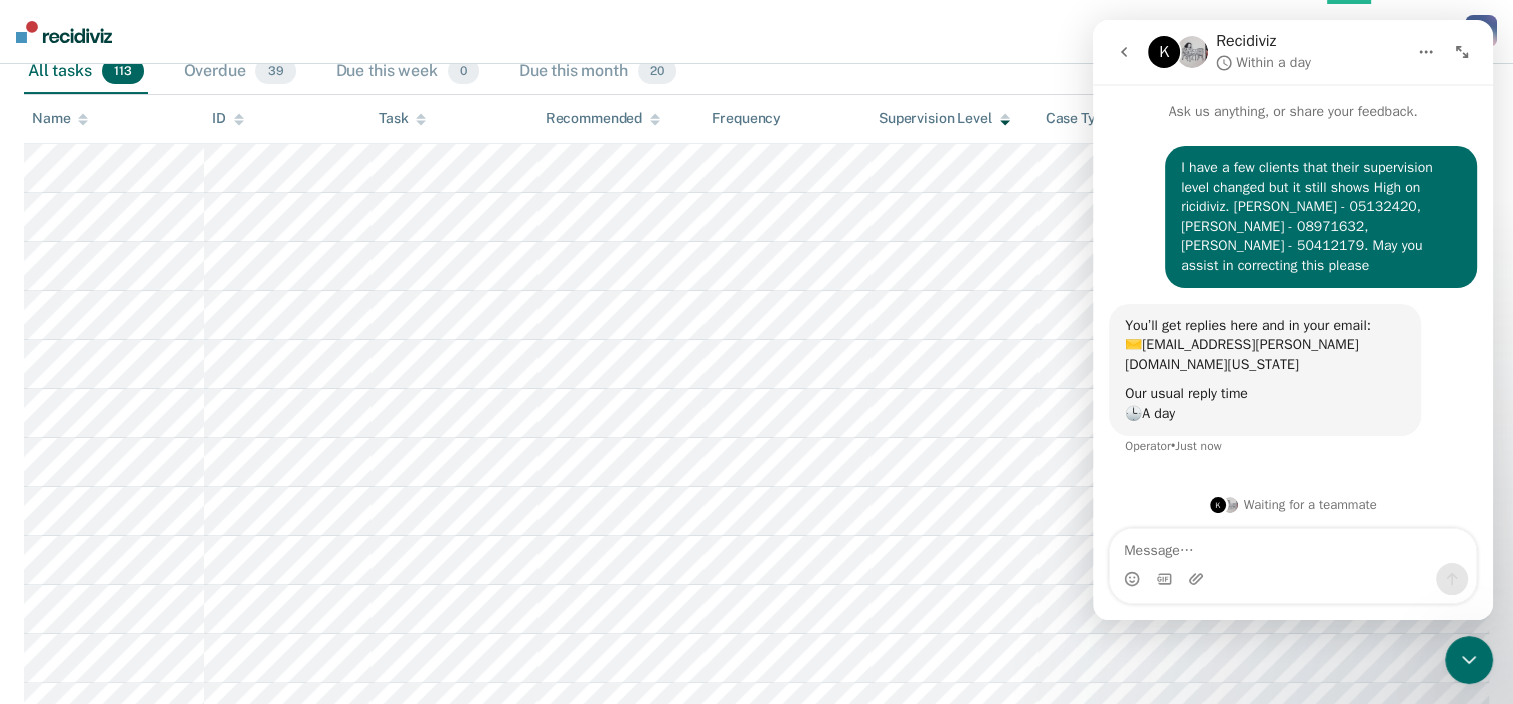click 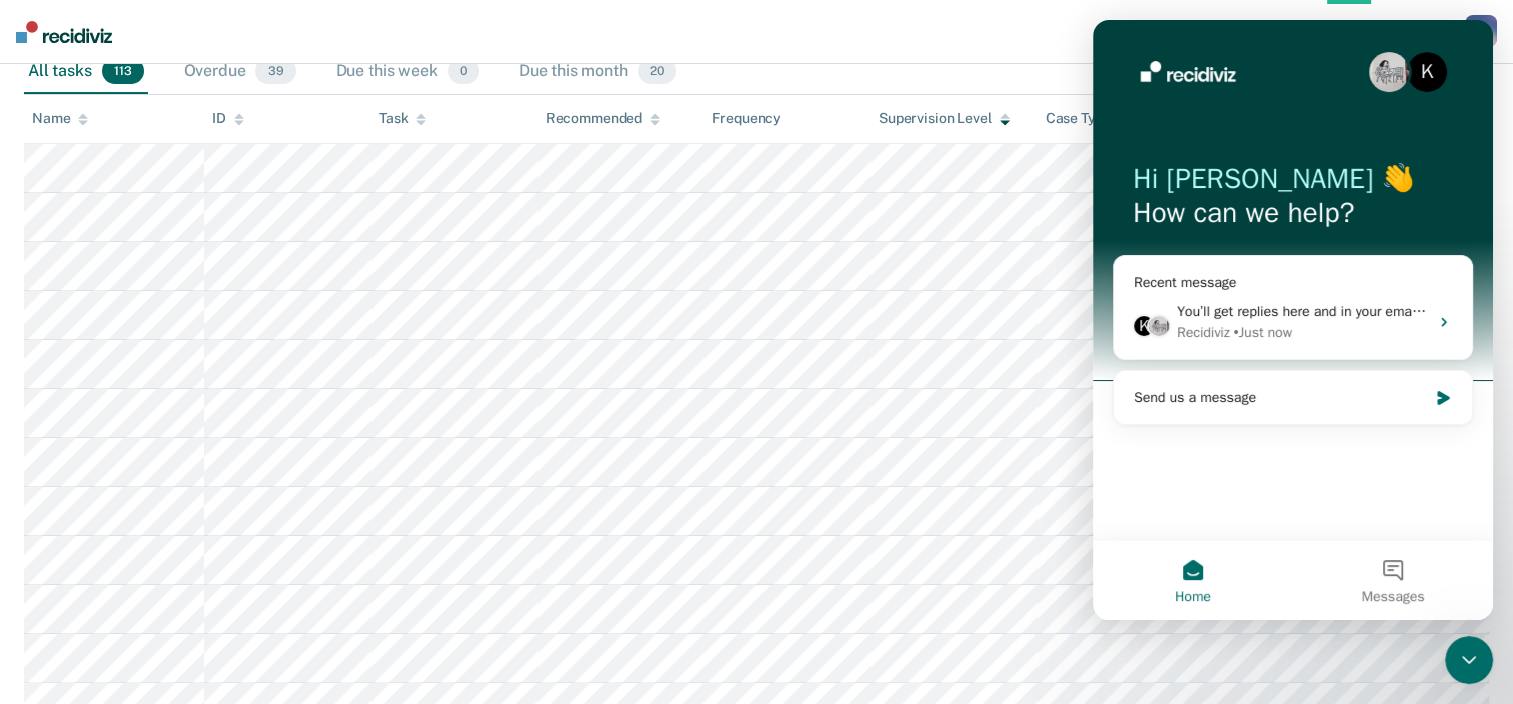 click on "Tasks Client s [PERSON_NAME] M I Profile How it works Log Out" at bounding box center (756, 32) 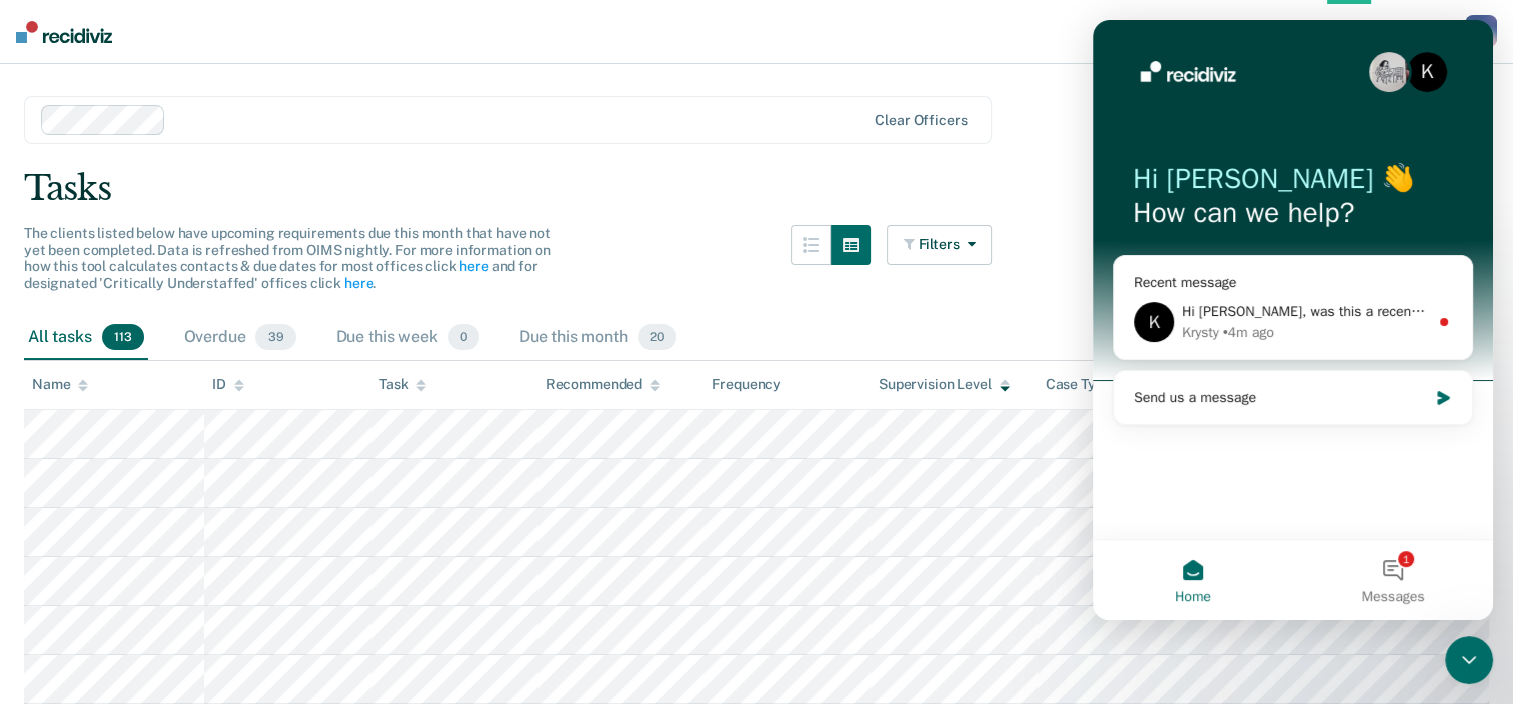 scroll, scrollTop: 0, scrollLeft: 0, axis: both 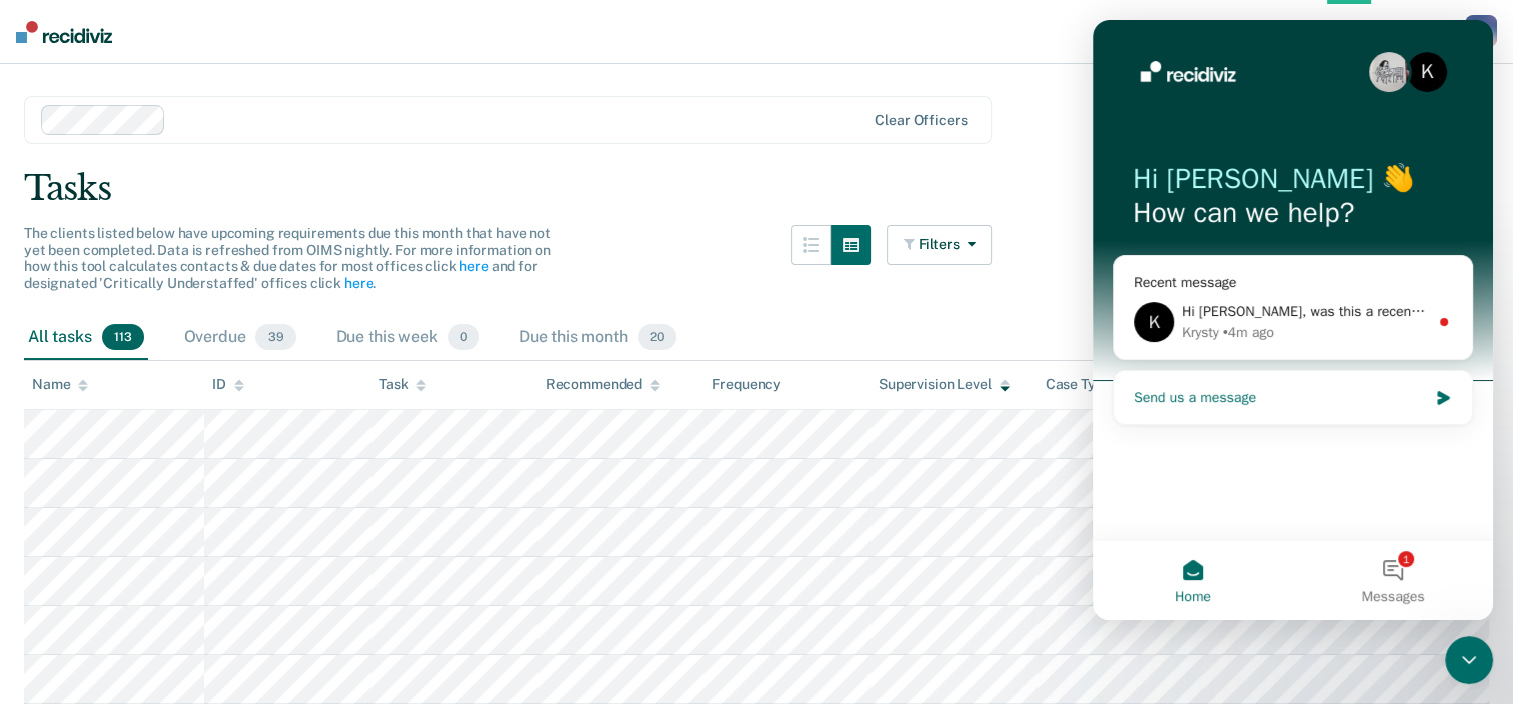 click on "Send us a message" at bounding box center (1280, 397) 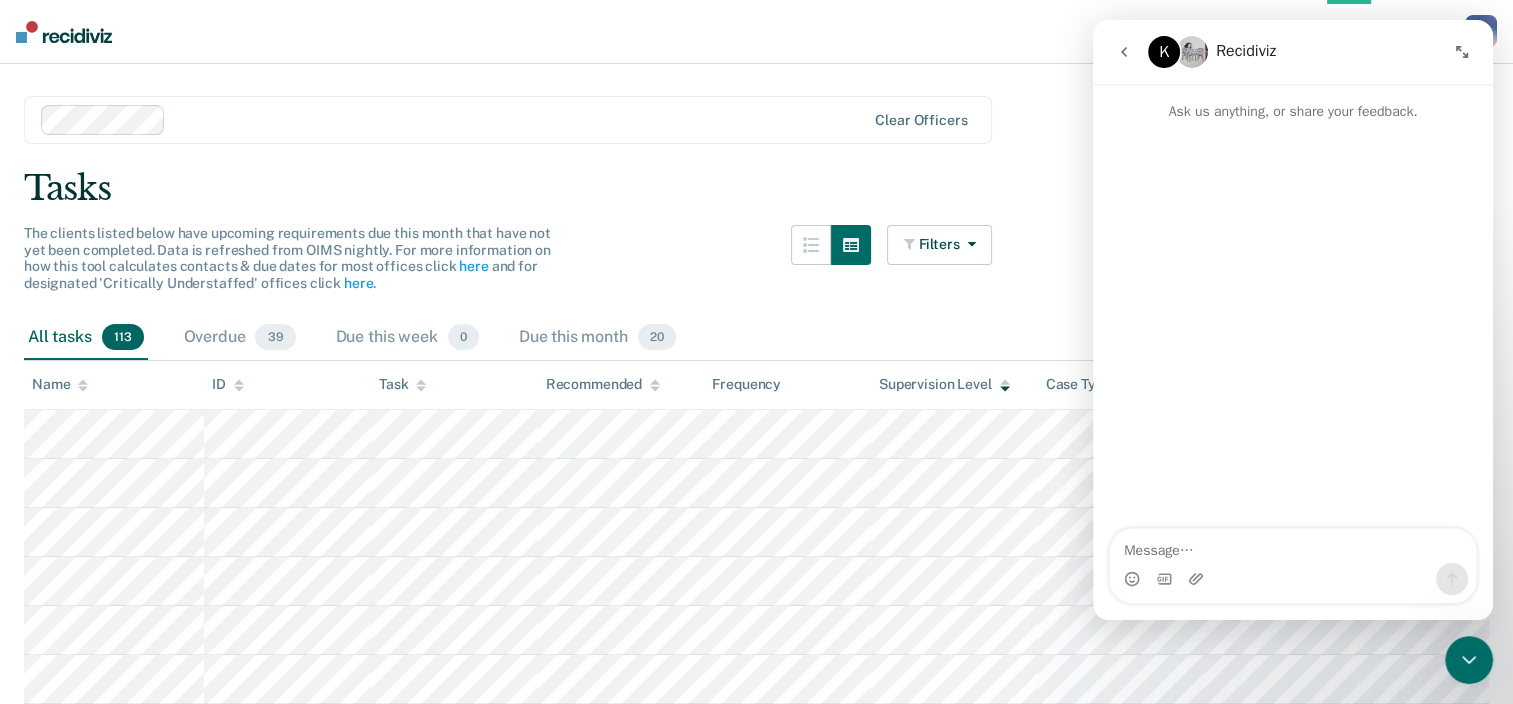 click on "Recidiviz" at bounding box center [1246, 52] 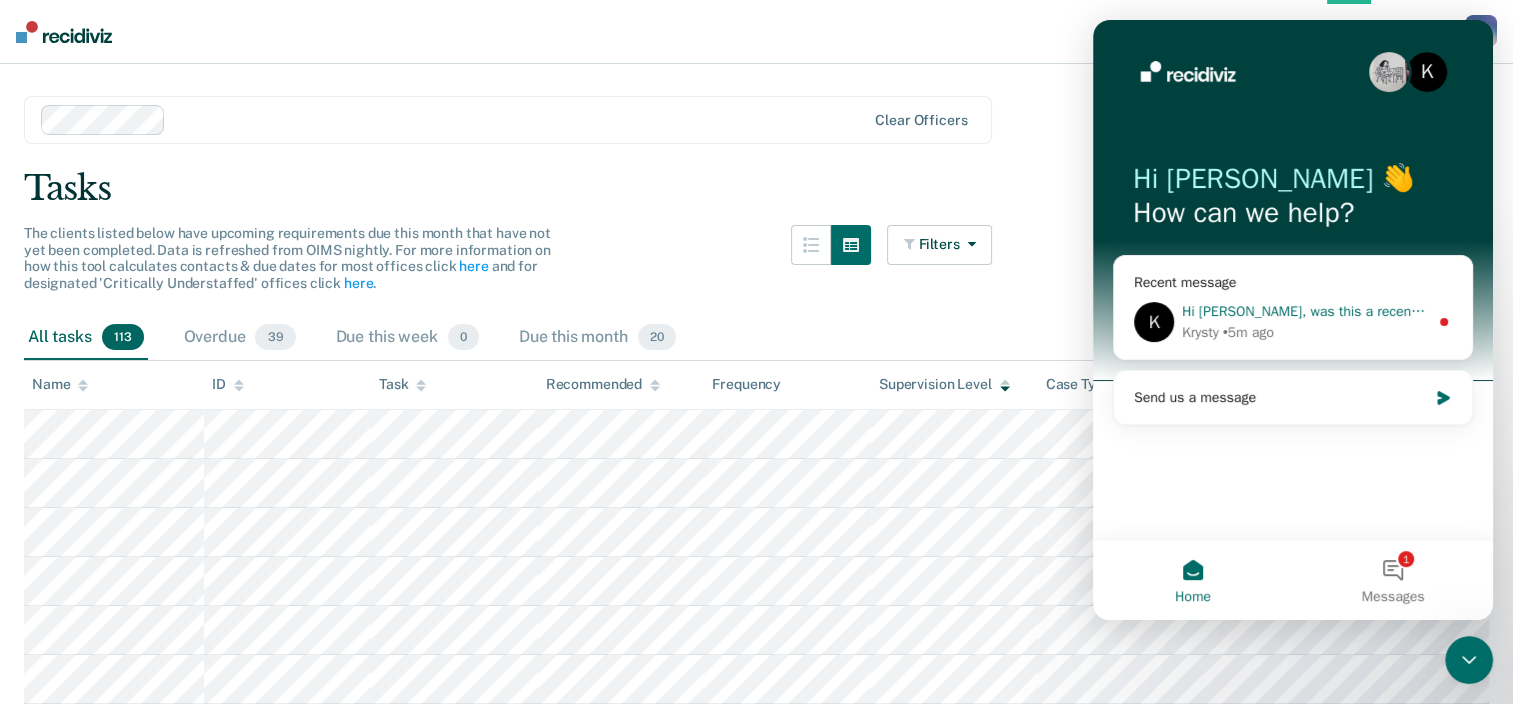 click on "•  5m ago" at bounding box center [1248, 332] 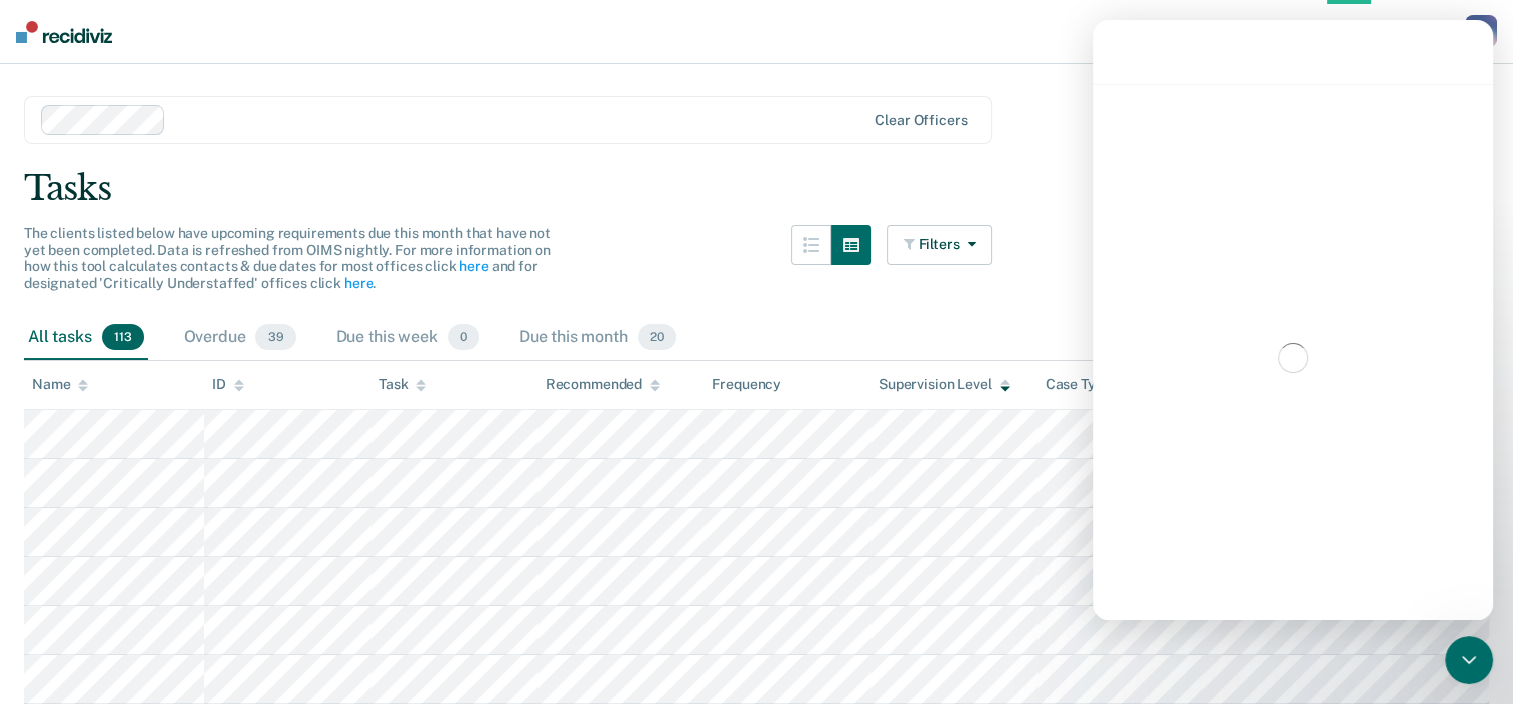 scroll, scrollTop: 3, scrollLeft: 0, axis: vertical 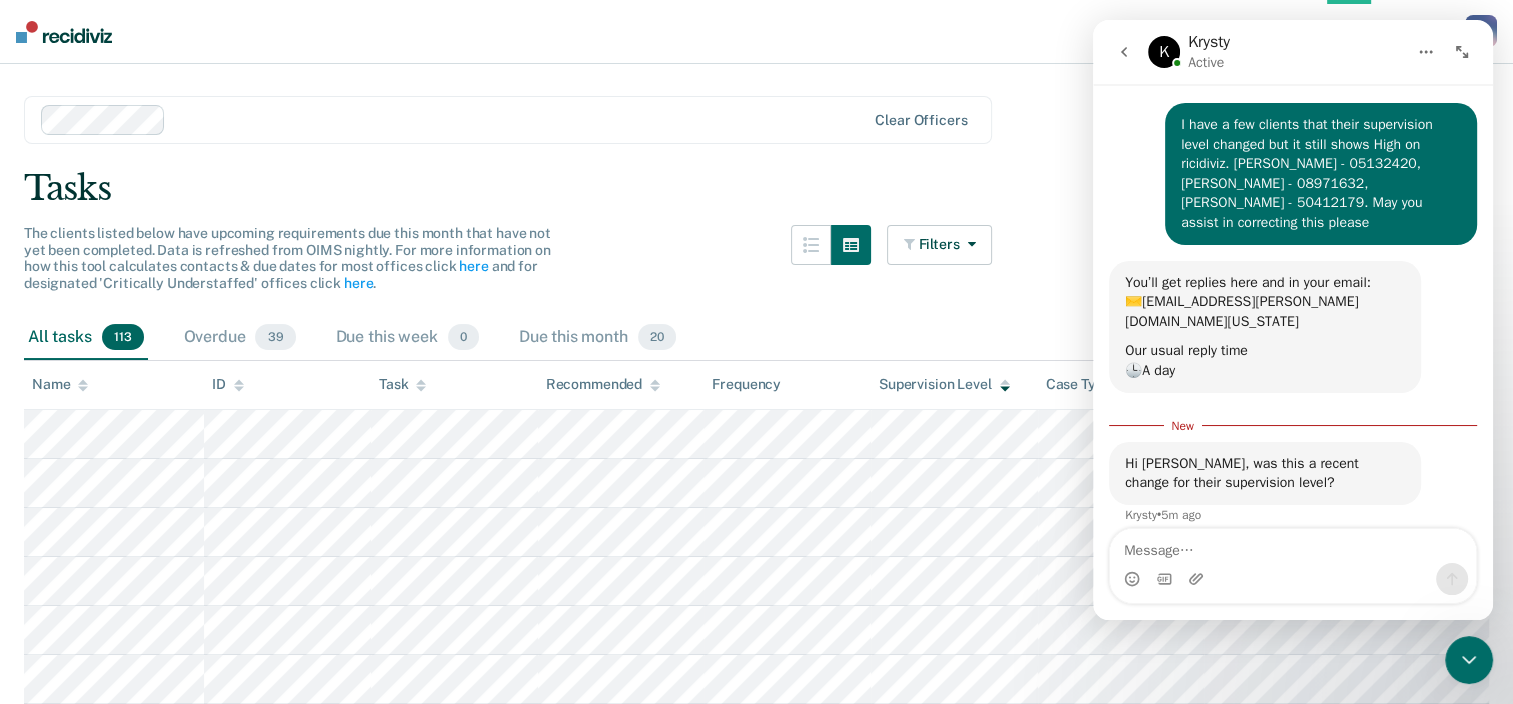 click at bounding box center [1293, 579] 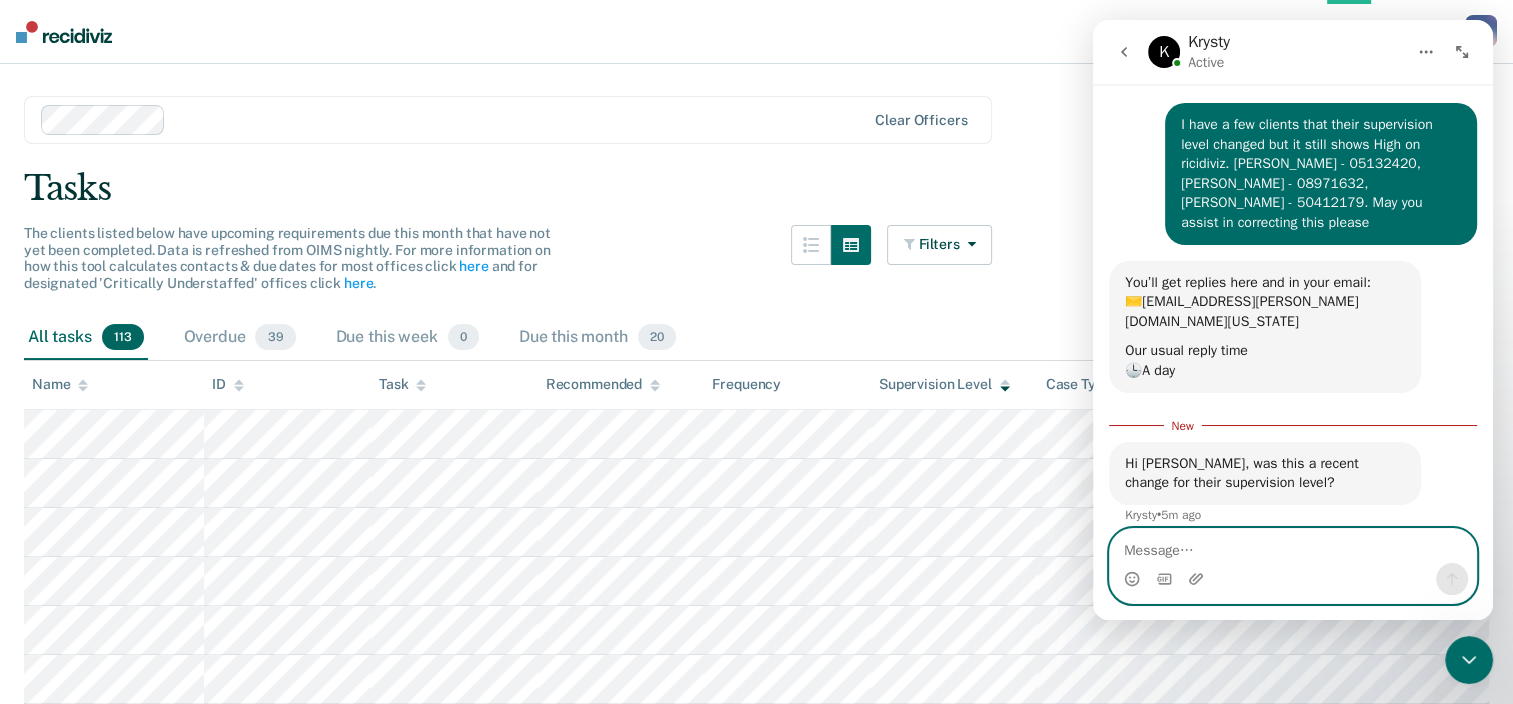 click at bounding box center (1293, 546) 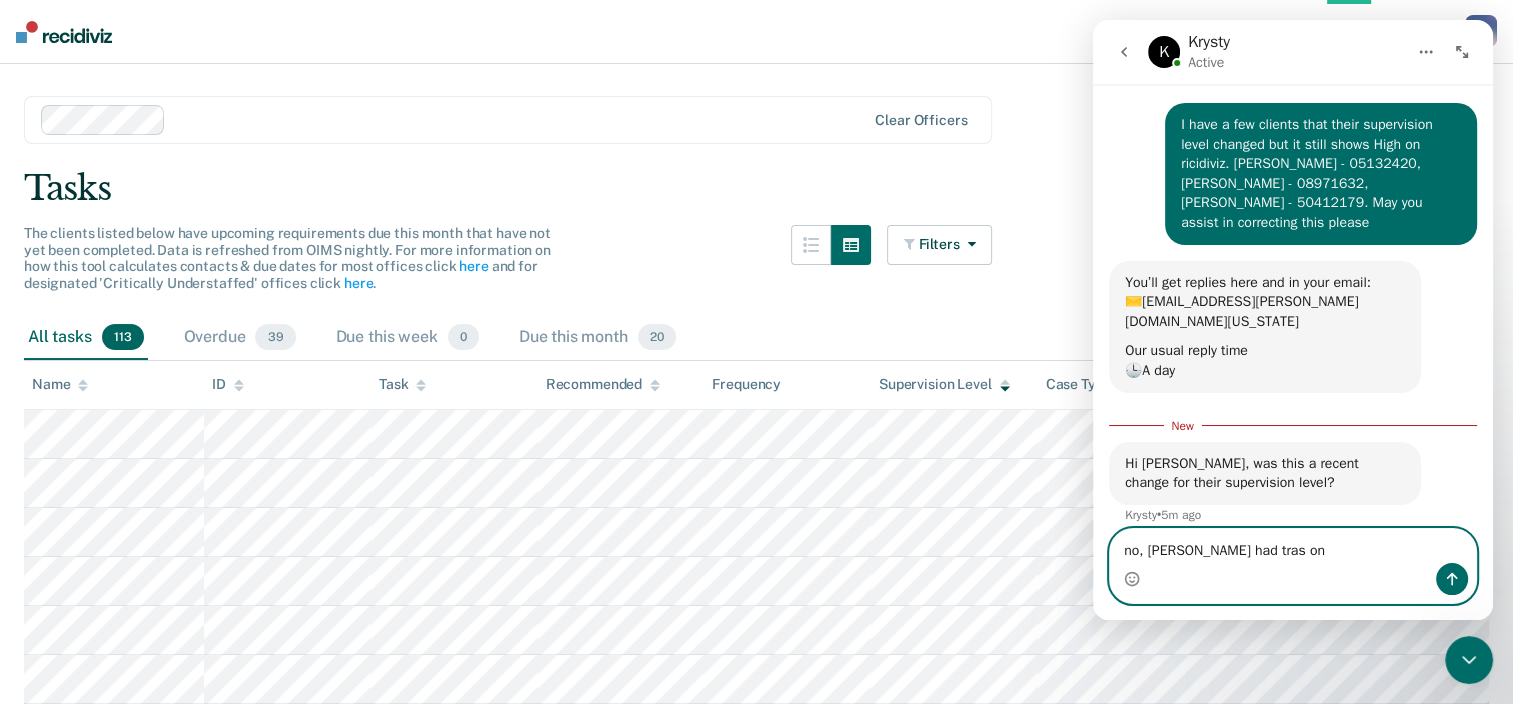 paste on "[DATE]" 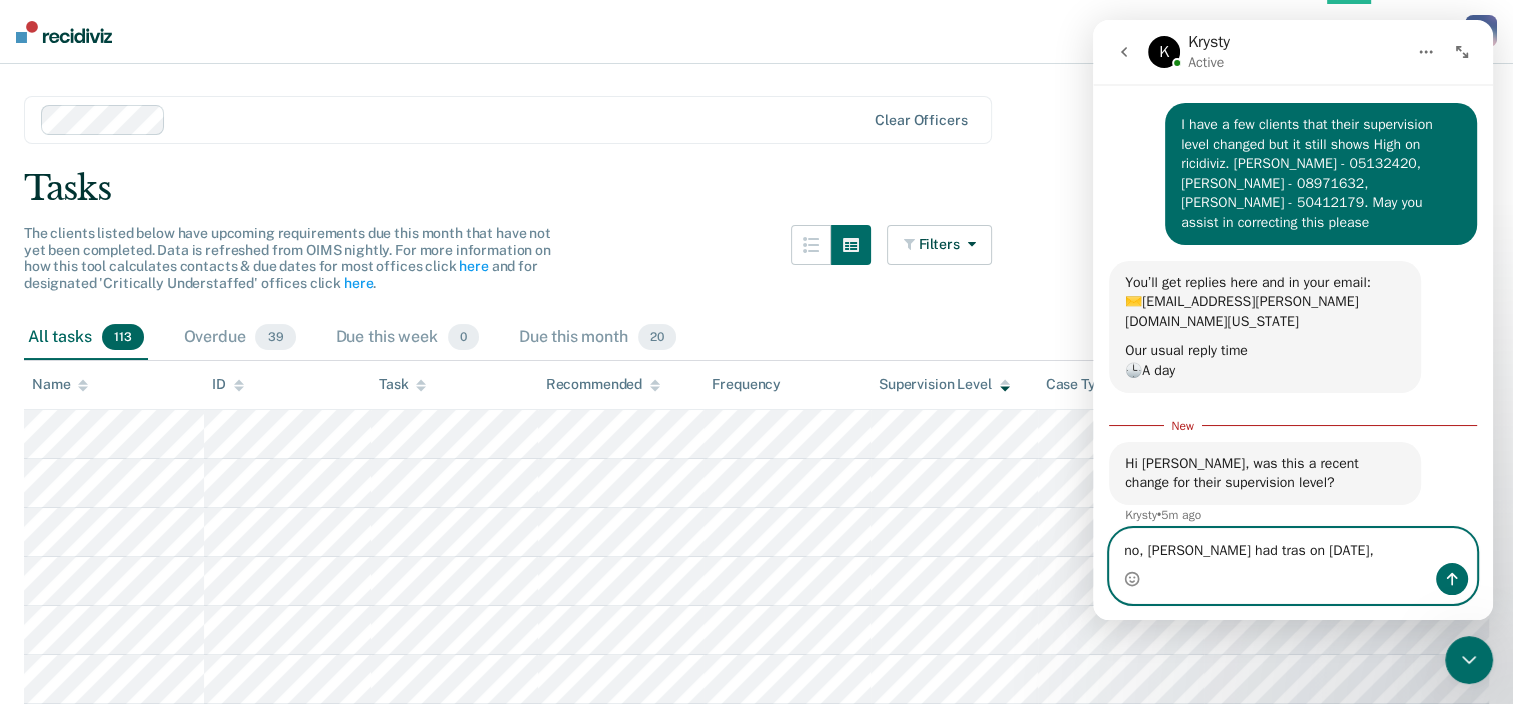 click on "no, [PERSON_NAME] had tras on [DATE]," at bounding box center [1293, 546] 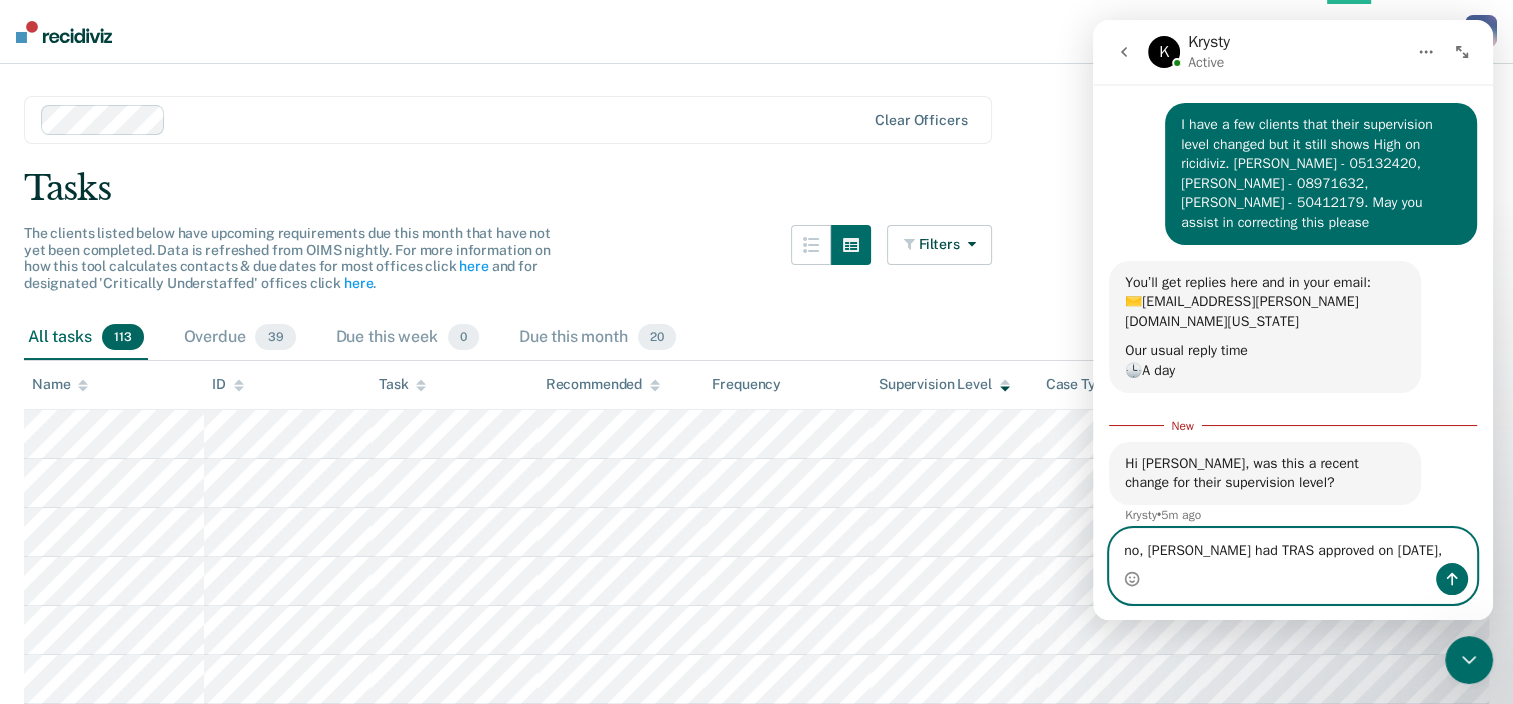 click on "no, [PERSON_NAME] had TRAS approved on [DATE]," at bounding box center (1293, 546) 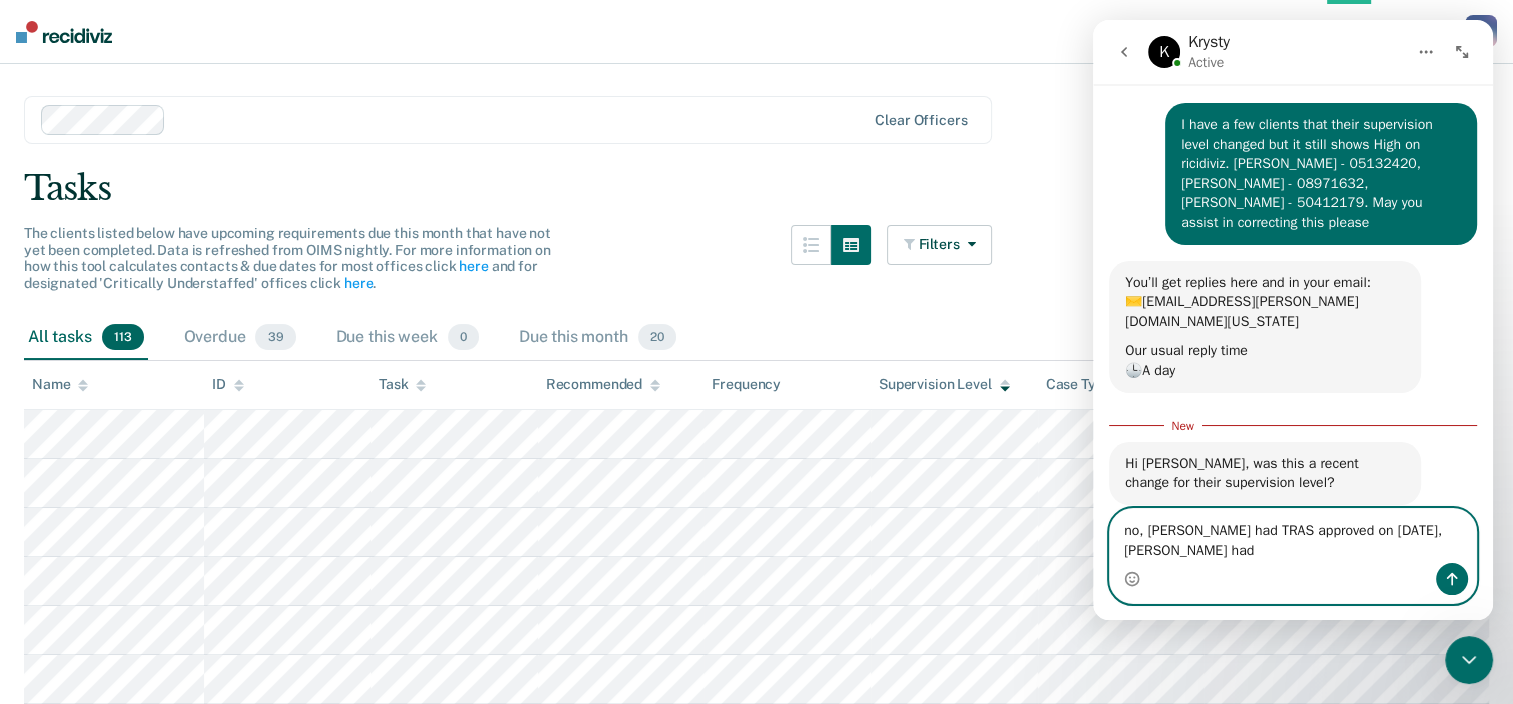 scroll, scrollTop: 60, scrollLeft: 0, axis: vertical 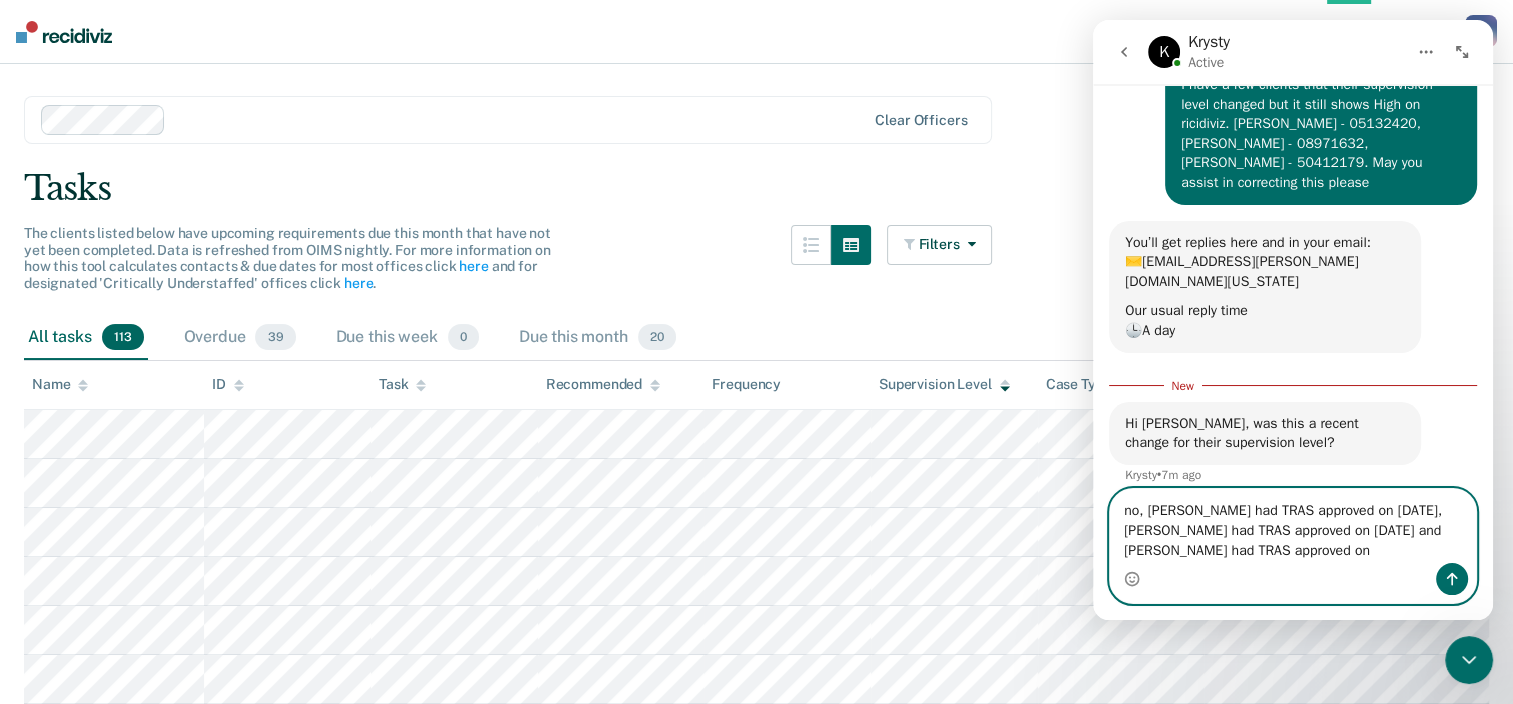 paste on "[DATE]" 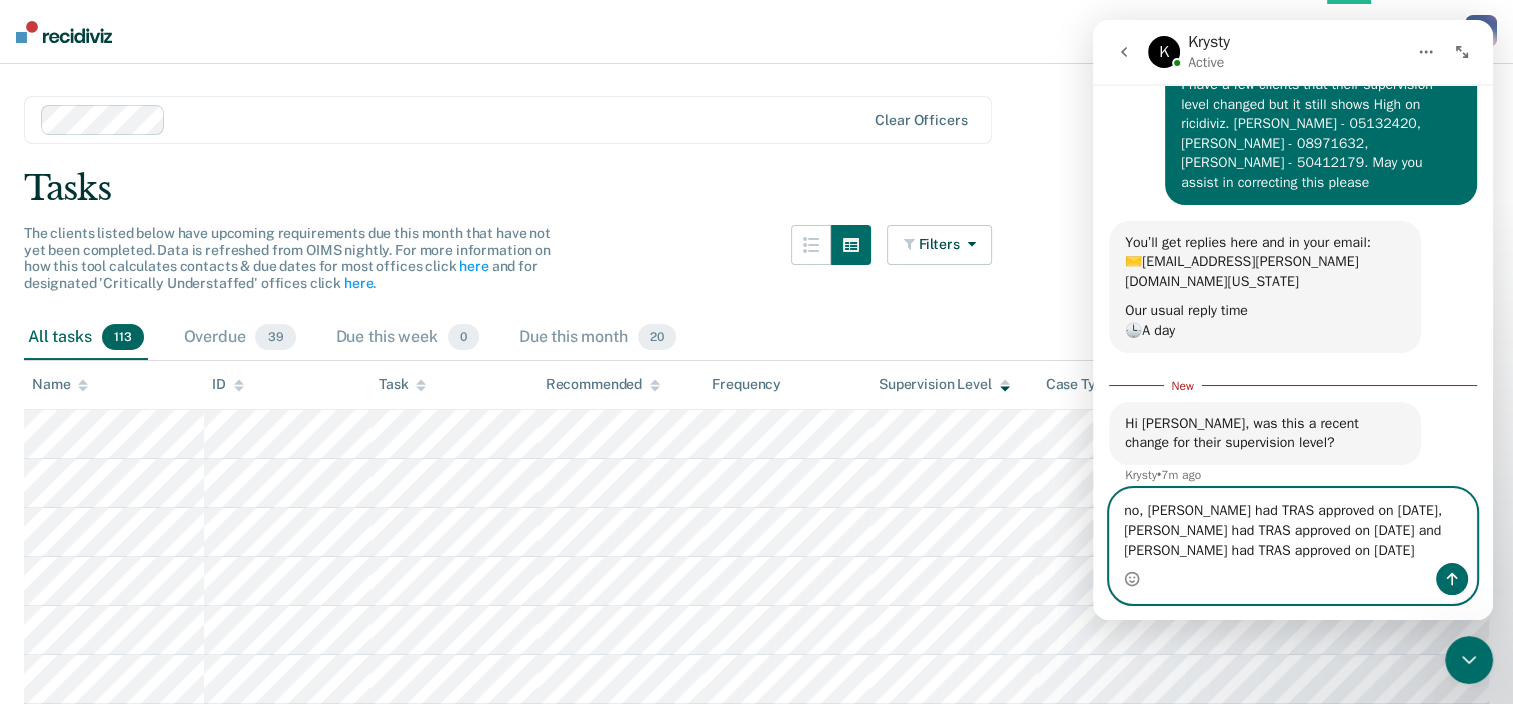 click on "no, [PERSON_NAME] had TRAS approved on [DATE], [PERSON_NAME] had TRAS approved on [DATE] and [PERSON_NAME] had TRAS approved on [DATE]" at bounding box center (1293, 526) 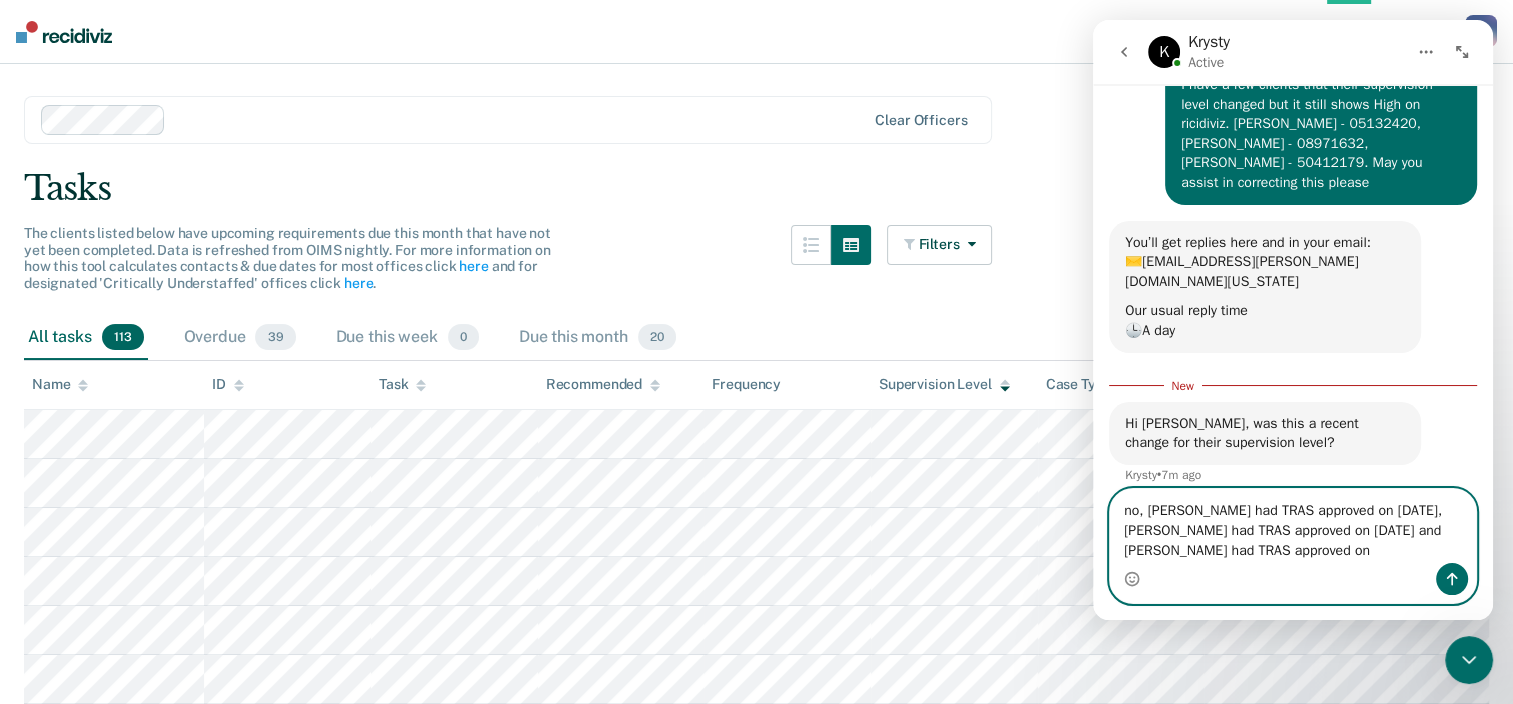 paste on "[DATE]" 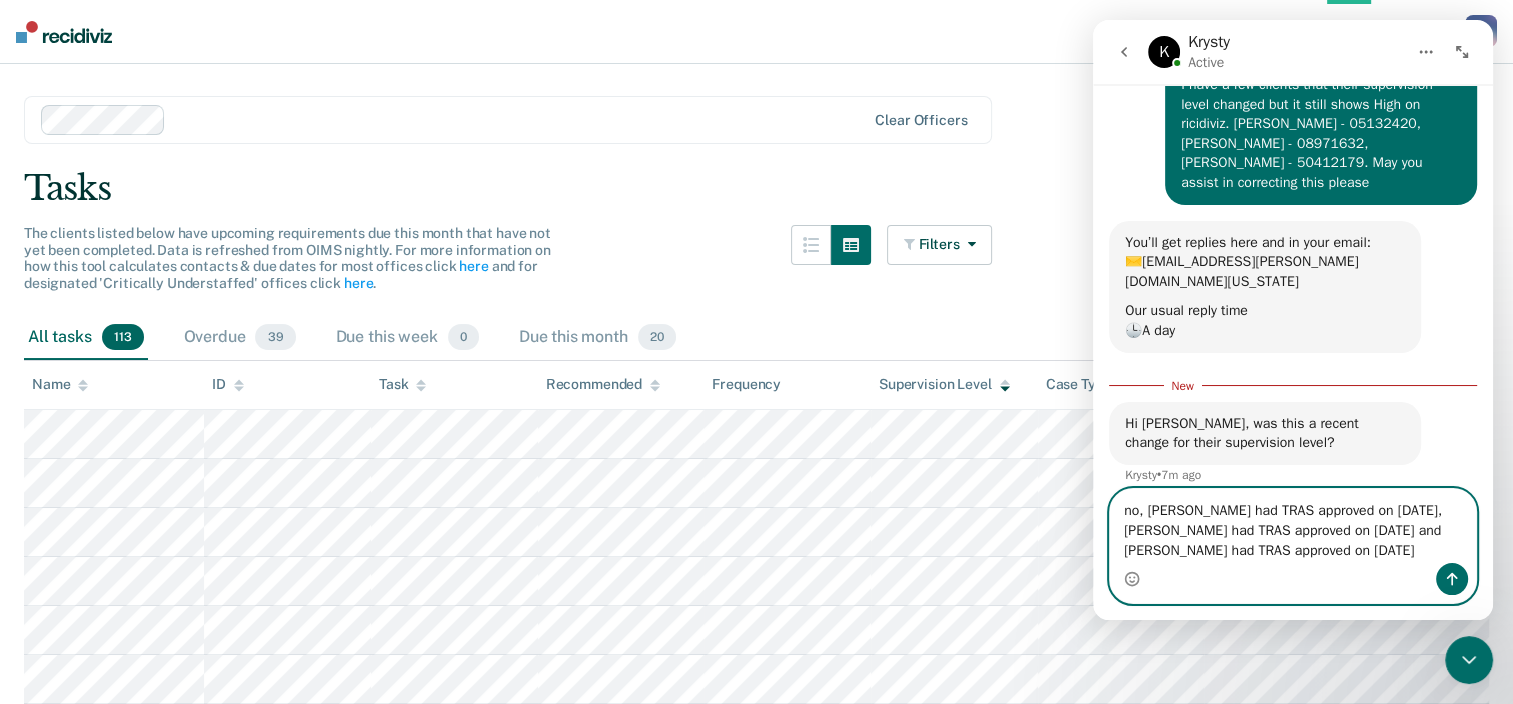 click on "no, [PERSON_NAME] had TRAS approved on [DATE], [PERSON_NAME] had TRAS approved on [DATE] and [PERSON_NAME] had TRAS approved on [DATE]" at bounding box center (1293, 526) 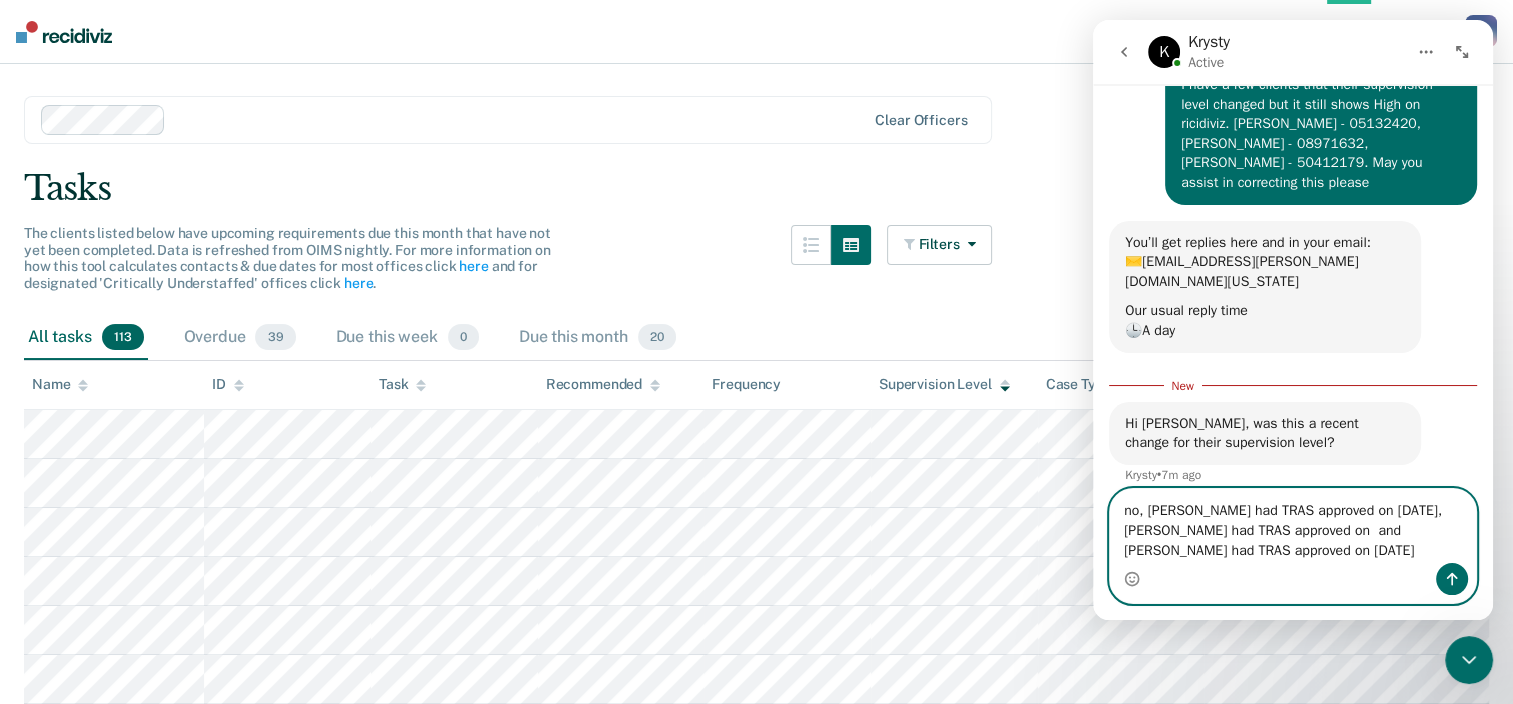paste on "[DATE]" 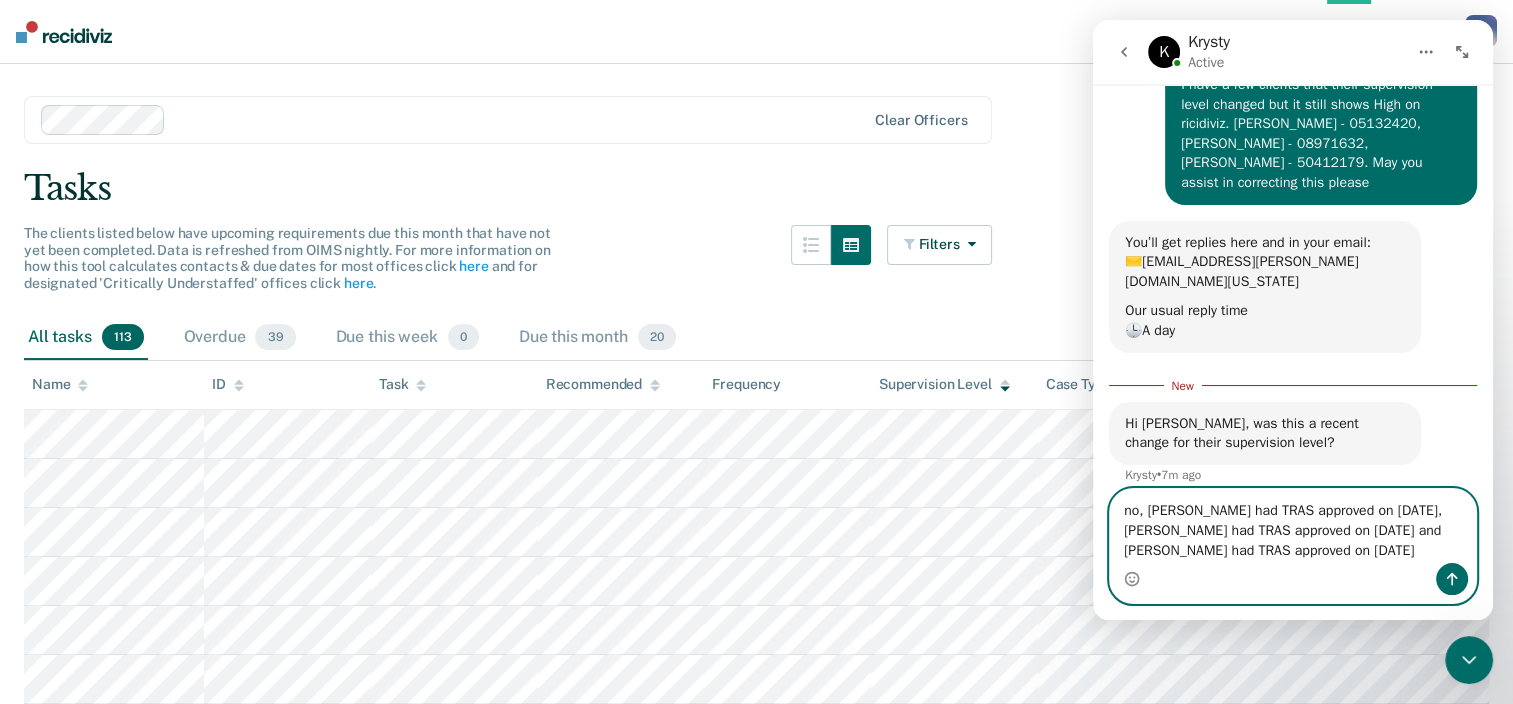 click on "no, [PERSON_NAME] had TRAS approved on [DATE], [PERSON_NAME] had TRAS approved on [DATE] and [PERSON_NAME] had TRAS approved on [DATE]" at bounding box center (1293, 526) 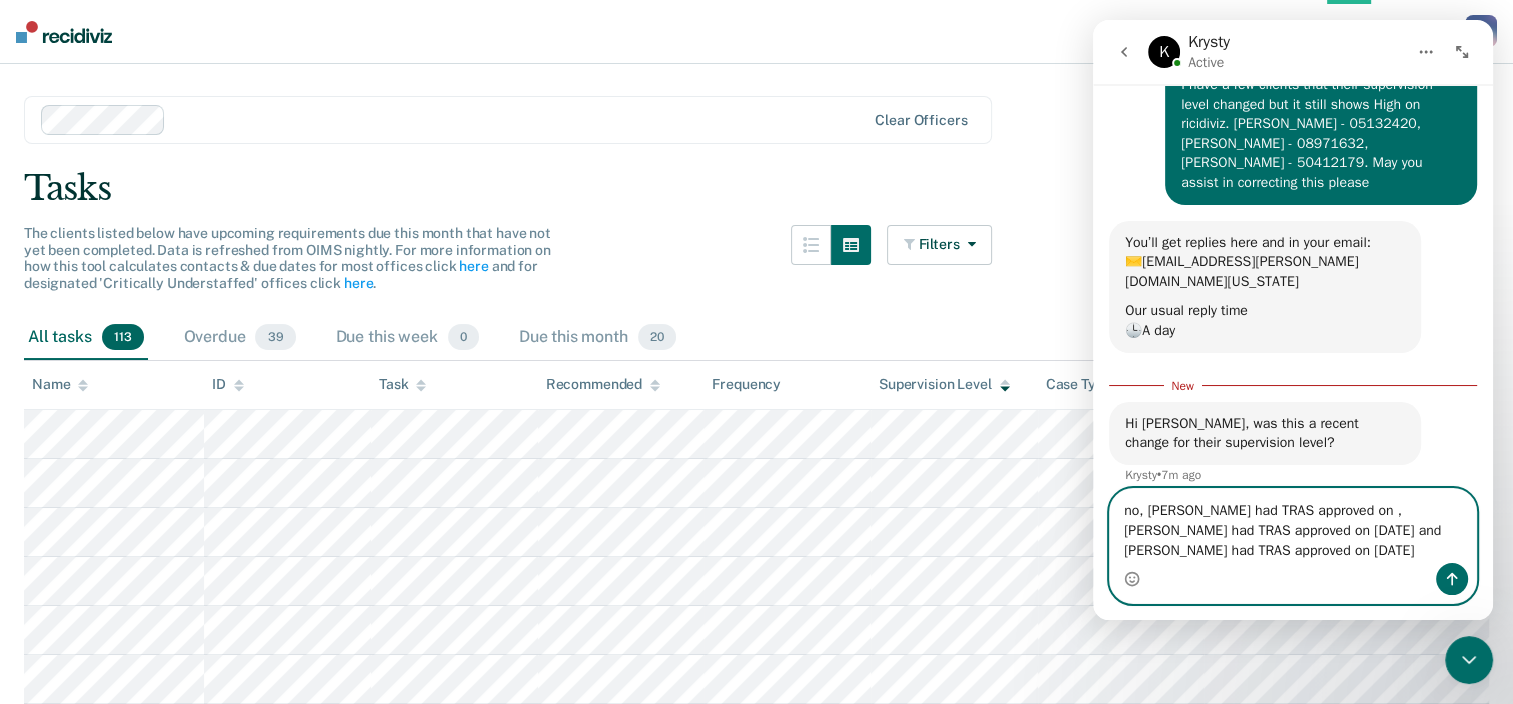 paste on "[DATE]" 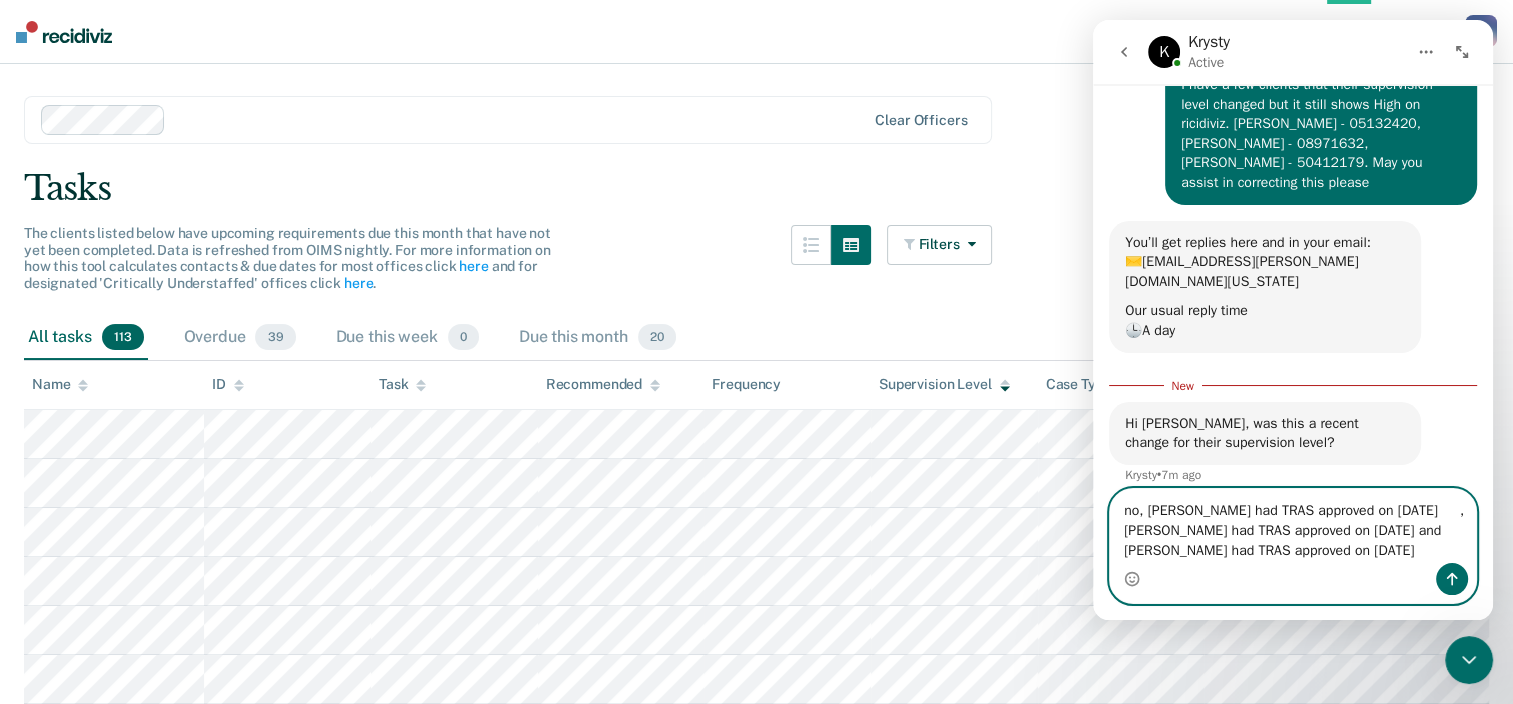 type on "no, [PERSON_NAME] had TRAS approved on [DATE], [PERSON_NAME] had TRAS approved on [DATE] and [PERSON_NAME] had TRAS approved on [DATE]" 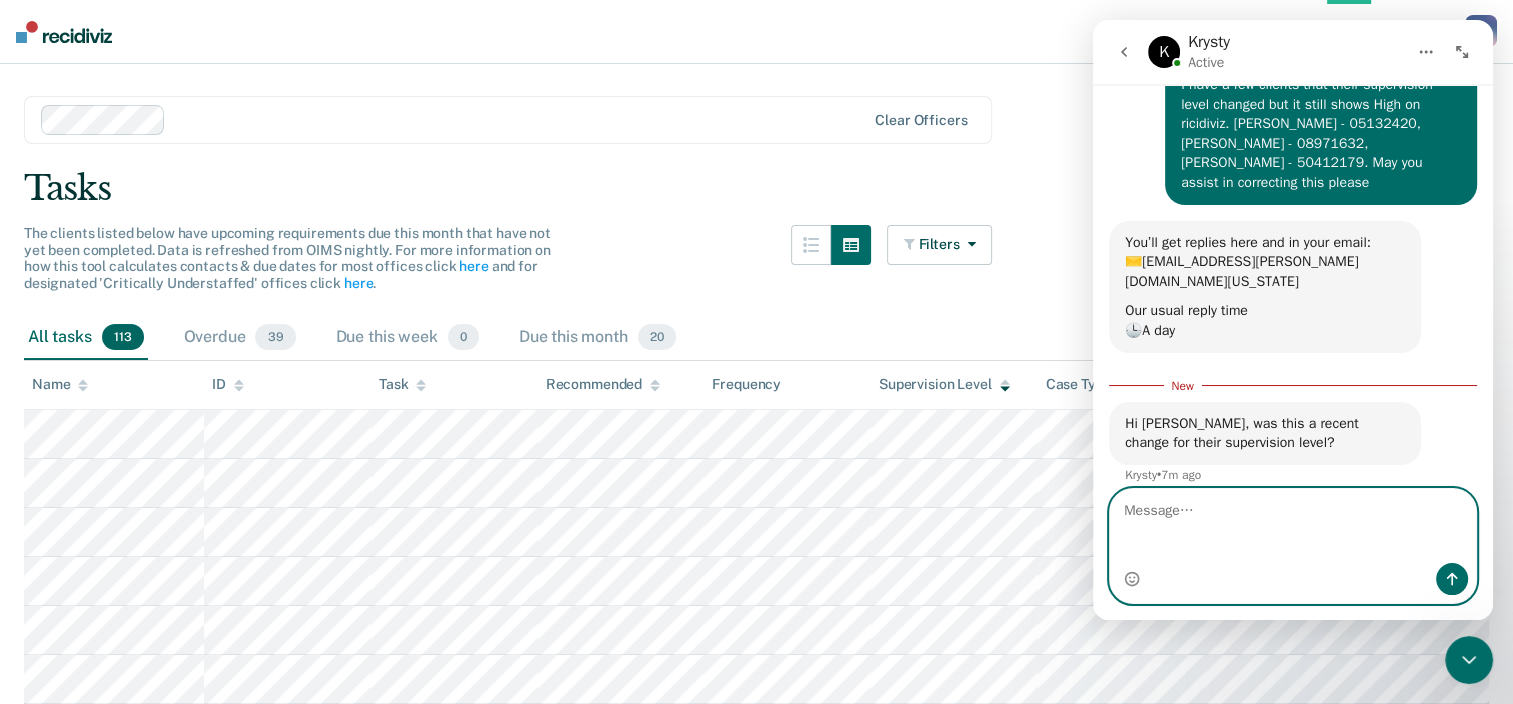 scroll, scrollTop: 125, scrollLeft: 0, axis: vertical 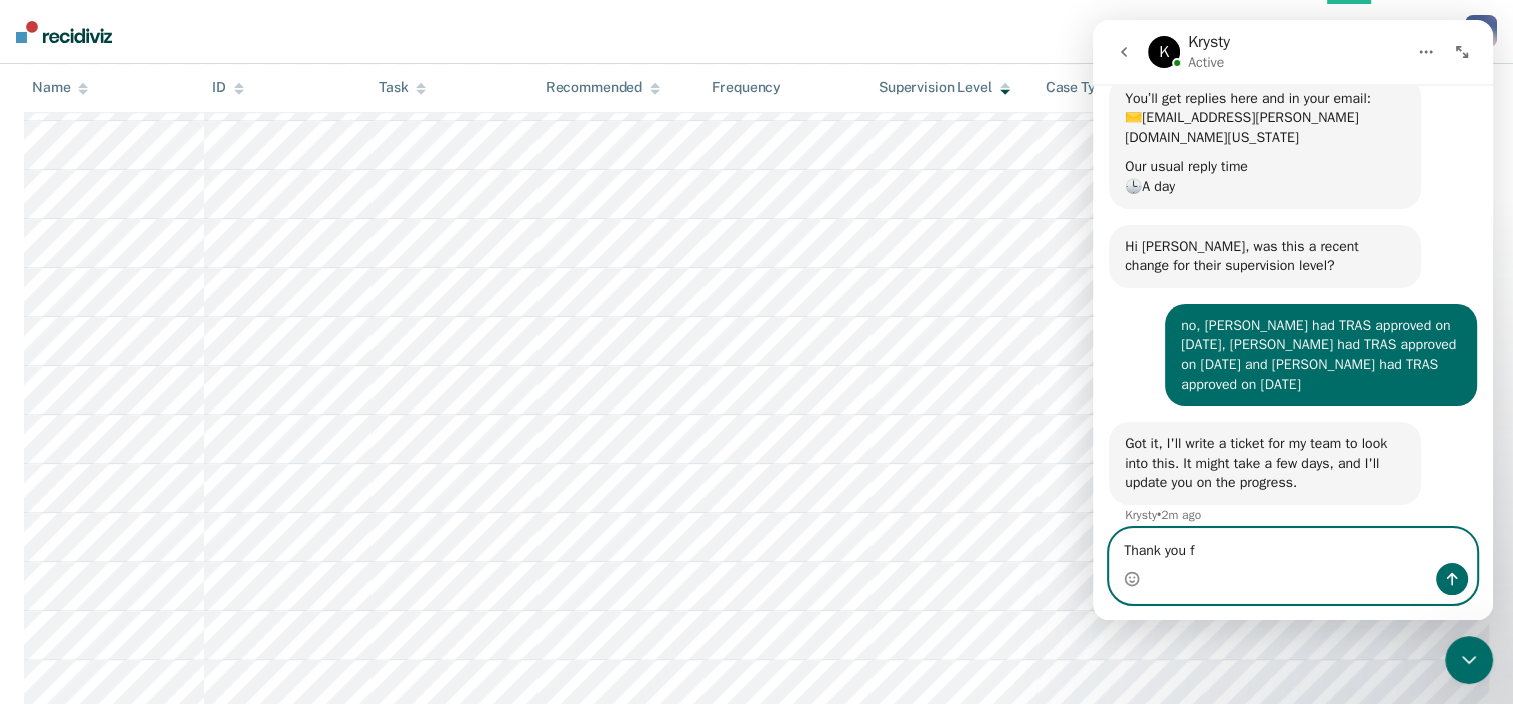 type on "Thank you" 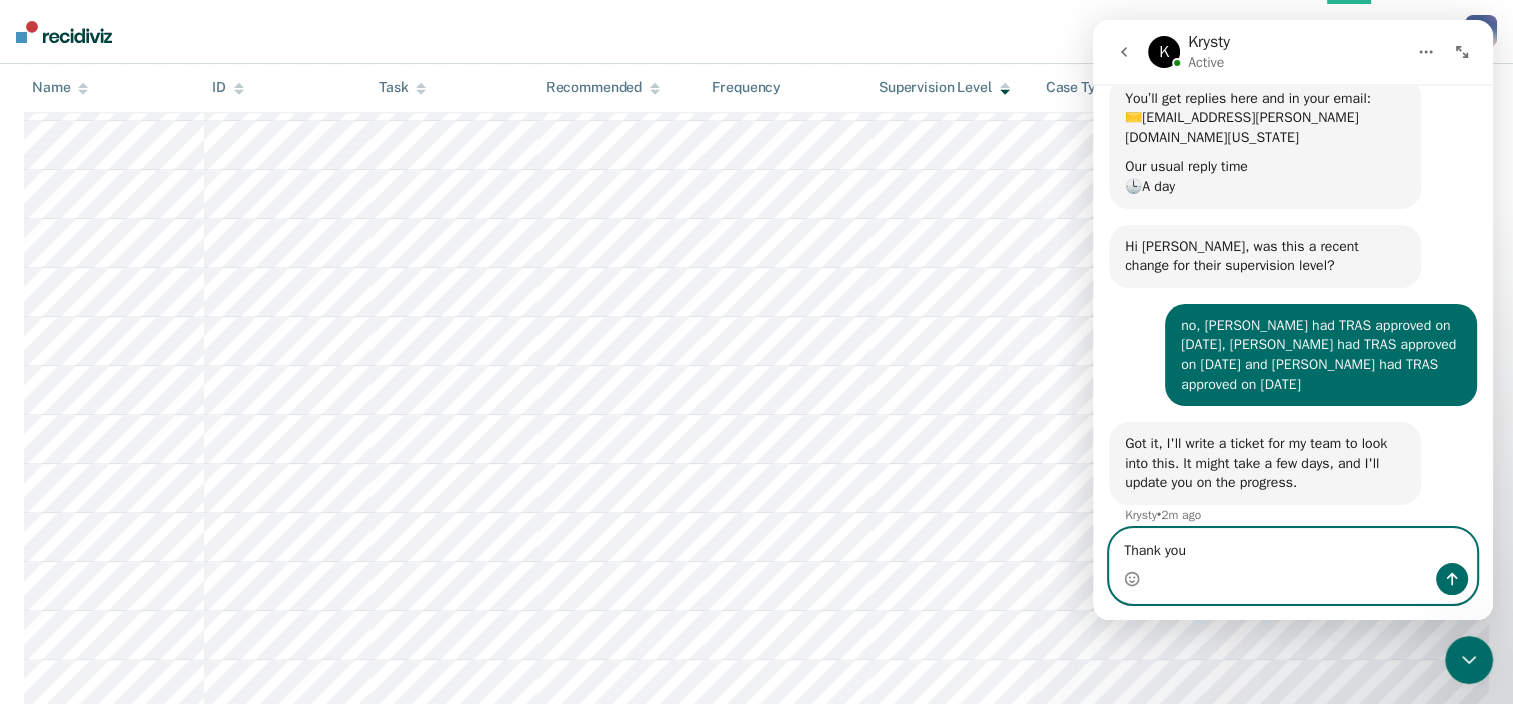 type 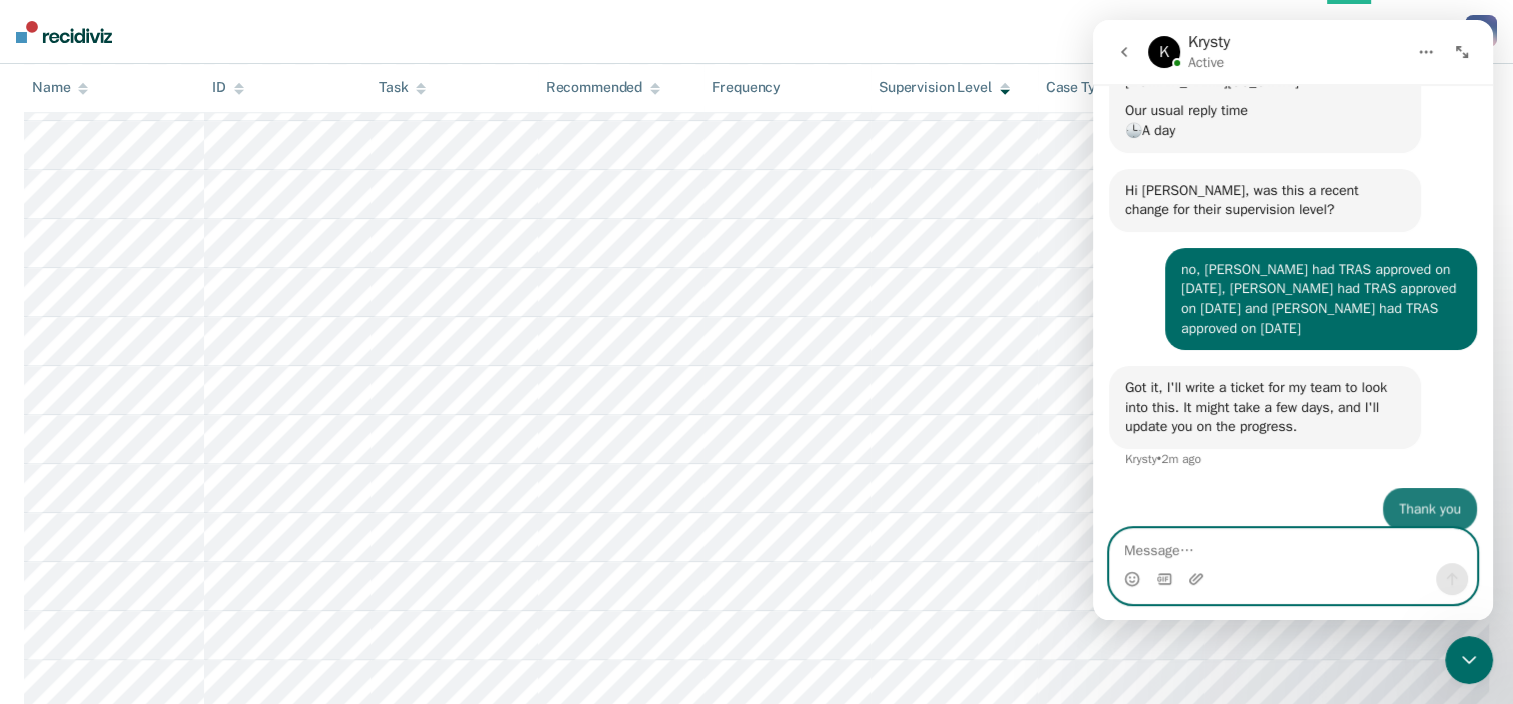 scroll, scrollTop: 284, scrollLeft: 0, axis: vertical 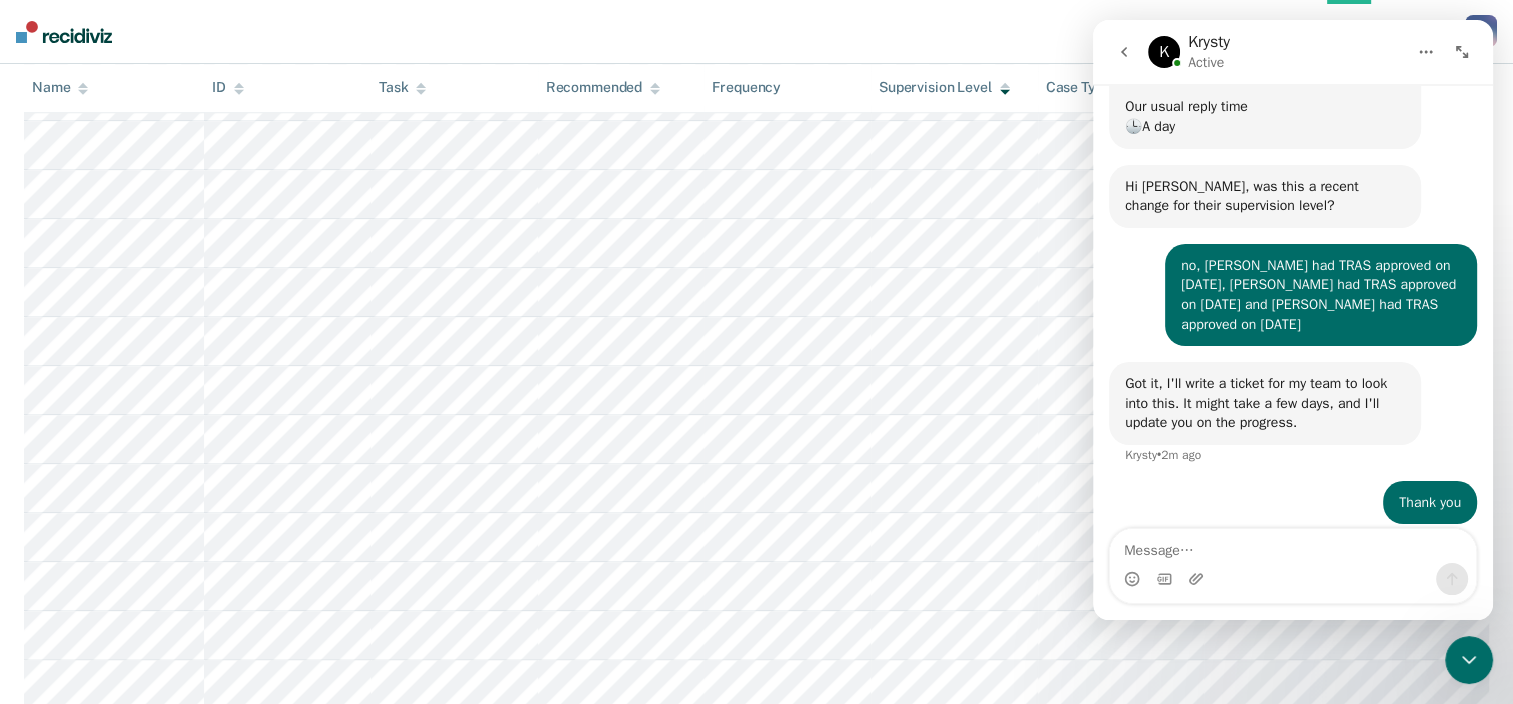 click 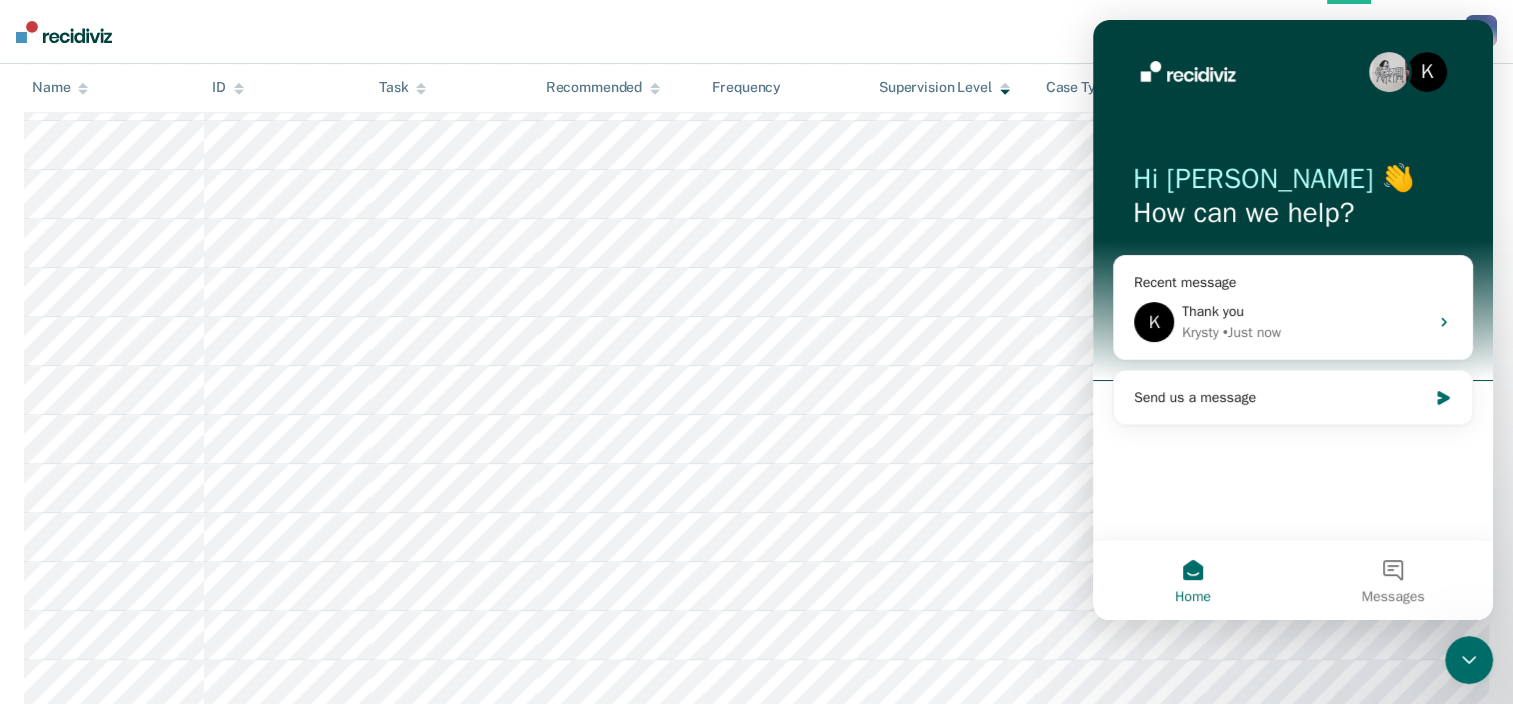click on "Tasks Client s [PERSON_NAME] M I Profile How it works Log Out" at bounding box center (756, 32) 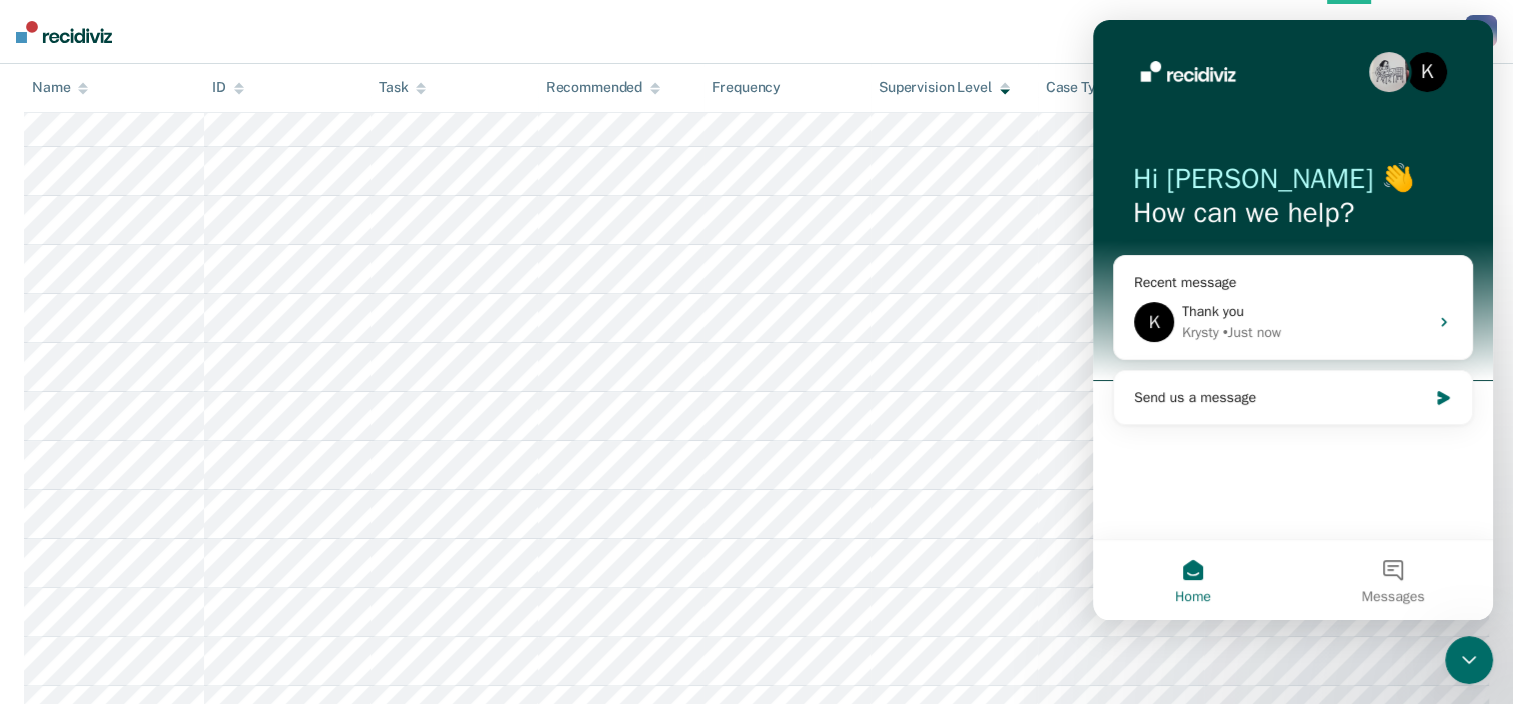 scroll, scrollTop: 0, scrollLeft: 0, axis: both 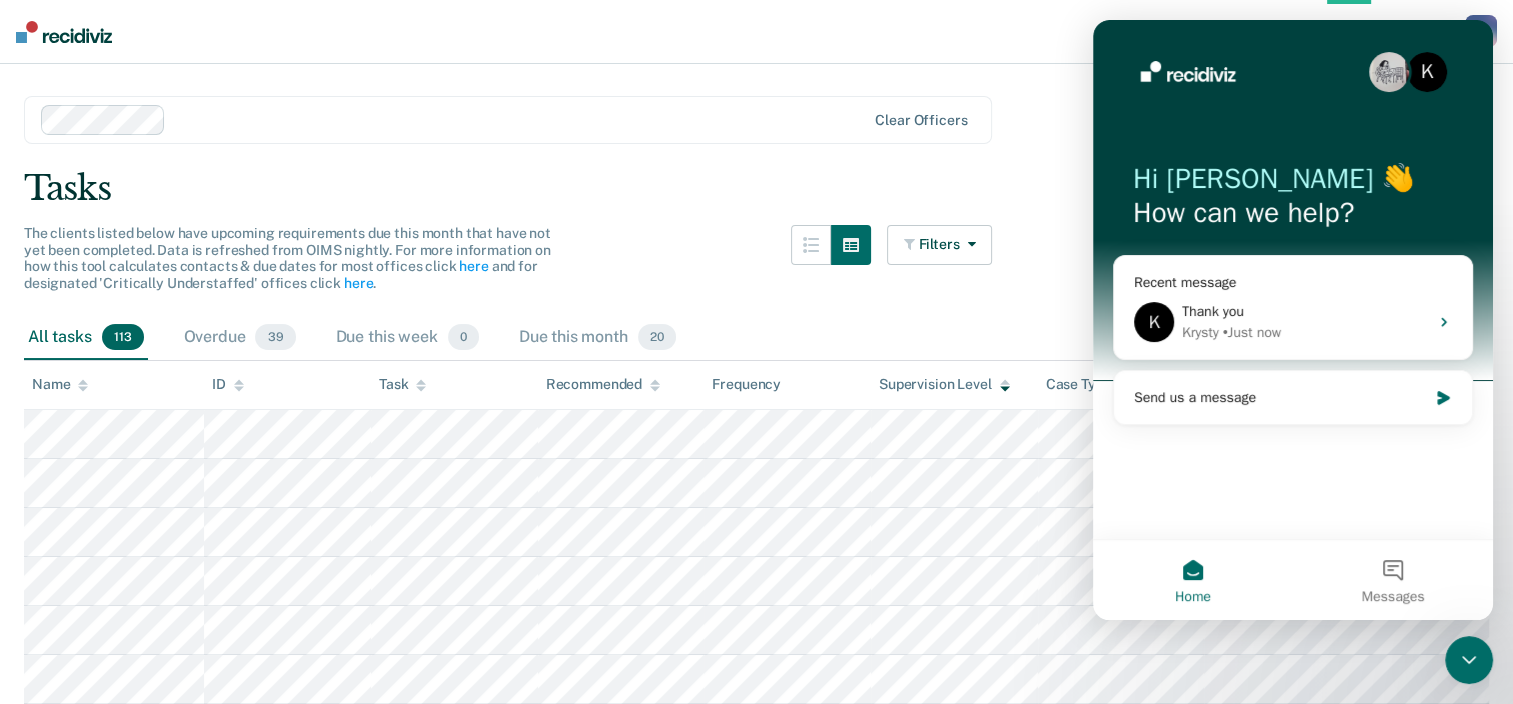 click on "K Hi [PERSON_NAME] 👋 How can we help? Recent message K Thank you Krysty •  Just now Send us a message" at bounding box center (1293, 279) 